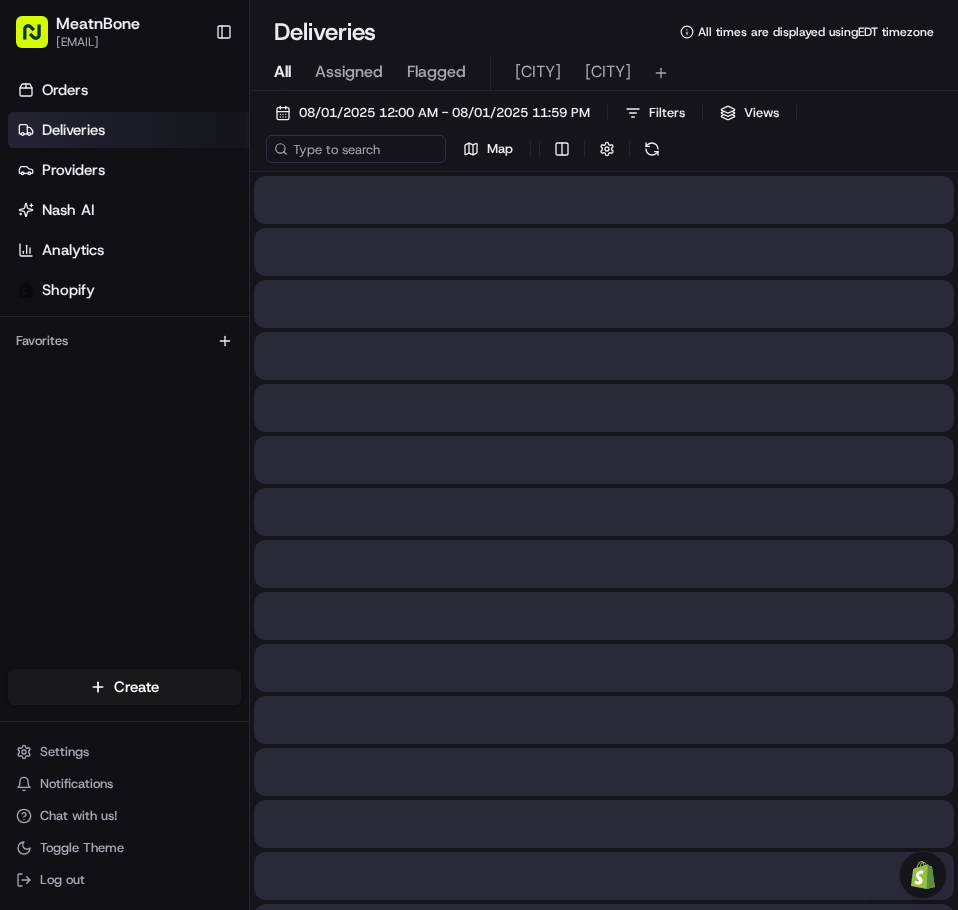scroll, scrollTop: 0, scrollLeft: 0, axis: both 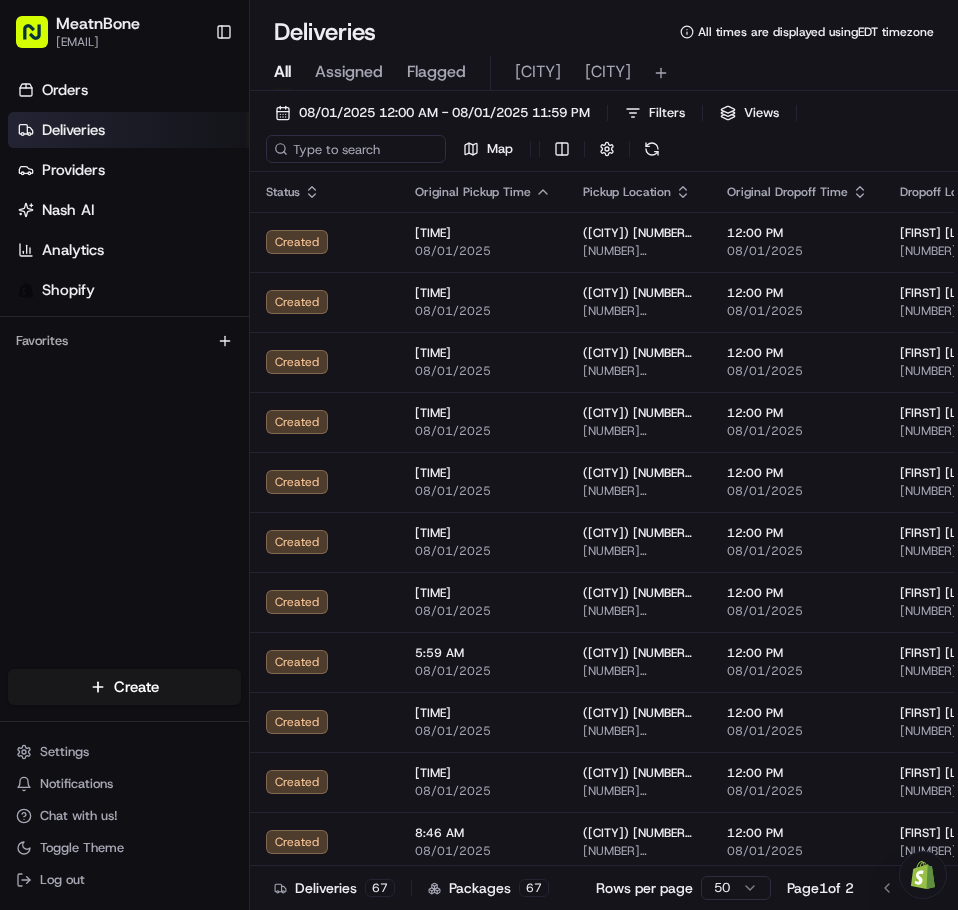 click on "Deliveries" at bounding box center [73, 130] 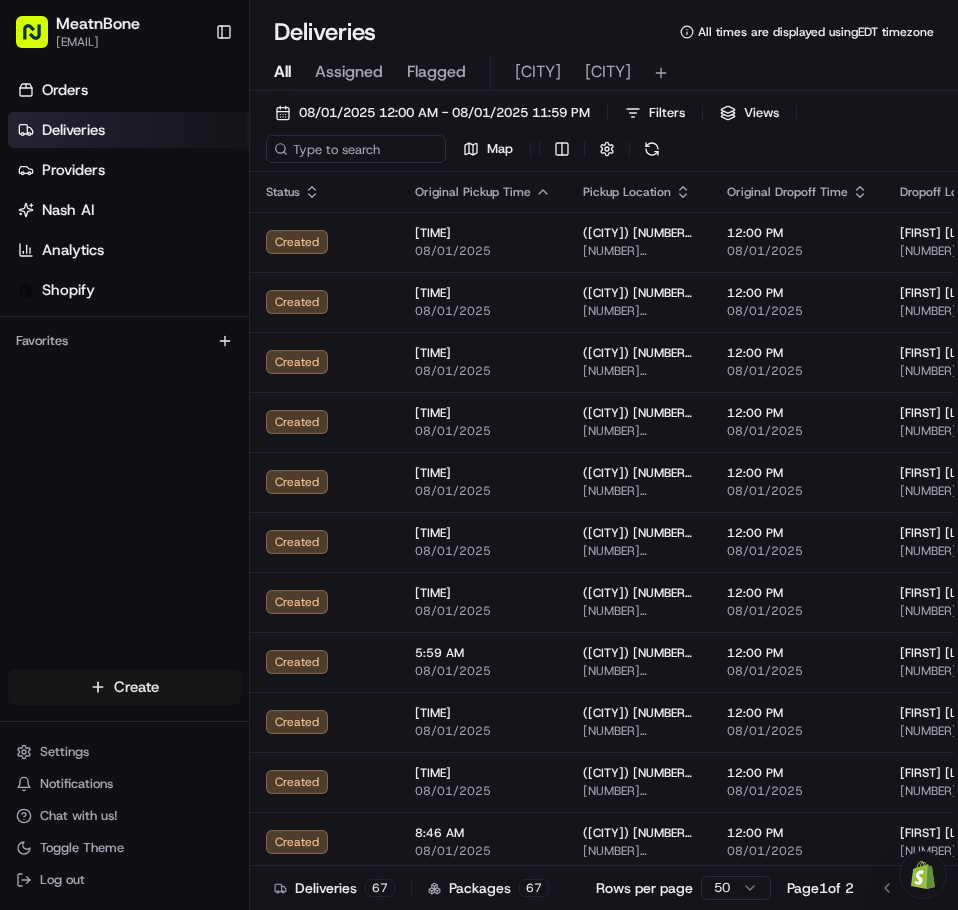 click on "All times are displayed using [TIMEZONE] timezone All Assigned Flagged [CITY] [CITY] [DATE] [TIME] - [DATE] [TIME] Filters Views Map Status Original Pickup Time Pickup Location Original Dropoff Time Dropoff Location Provider Action Created [TIME] [DATE] ([CITY]) [NUMBER] [STREET] [NUMBER] [STREET], [CITY], [STATE] [POSTAL_CODE], [COUNTRY] [TIME] [DATE] [FIRST] [LAST] Assign Provider Created [TIME] [DATE] [TIME]" at bounding box center (479, 455) 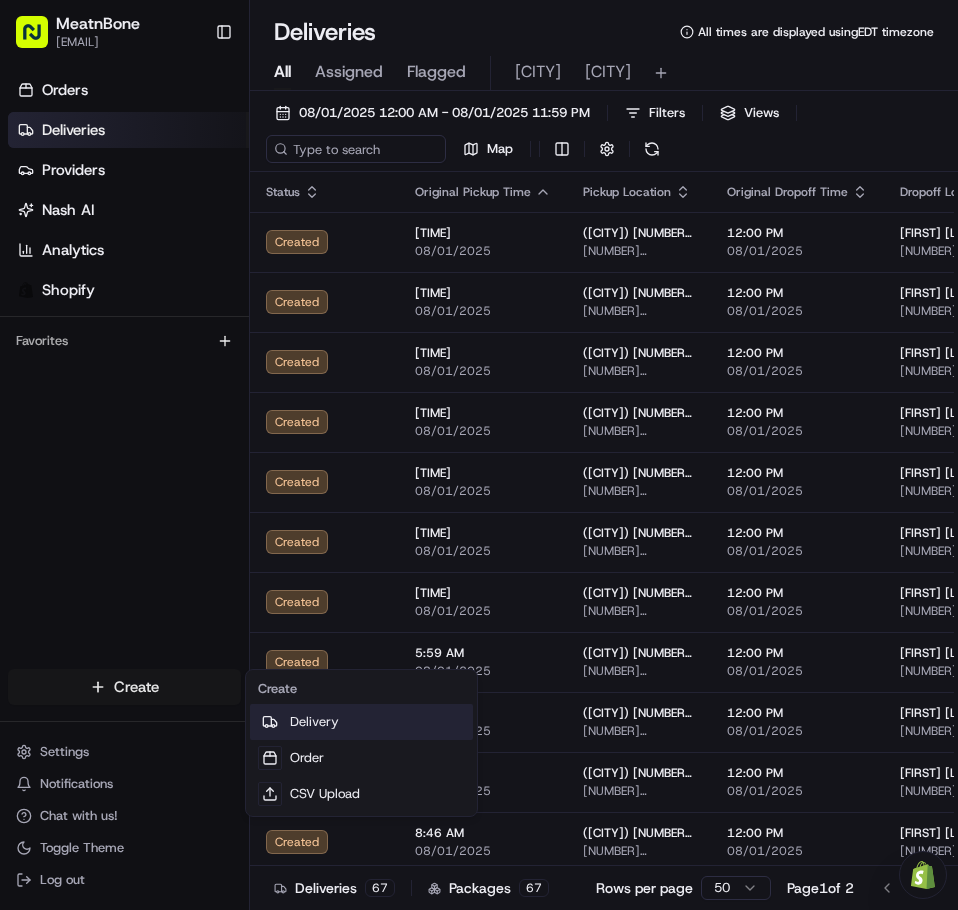 click on "Delivery" at bounding box center [361, 722] 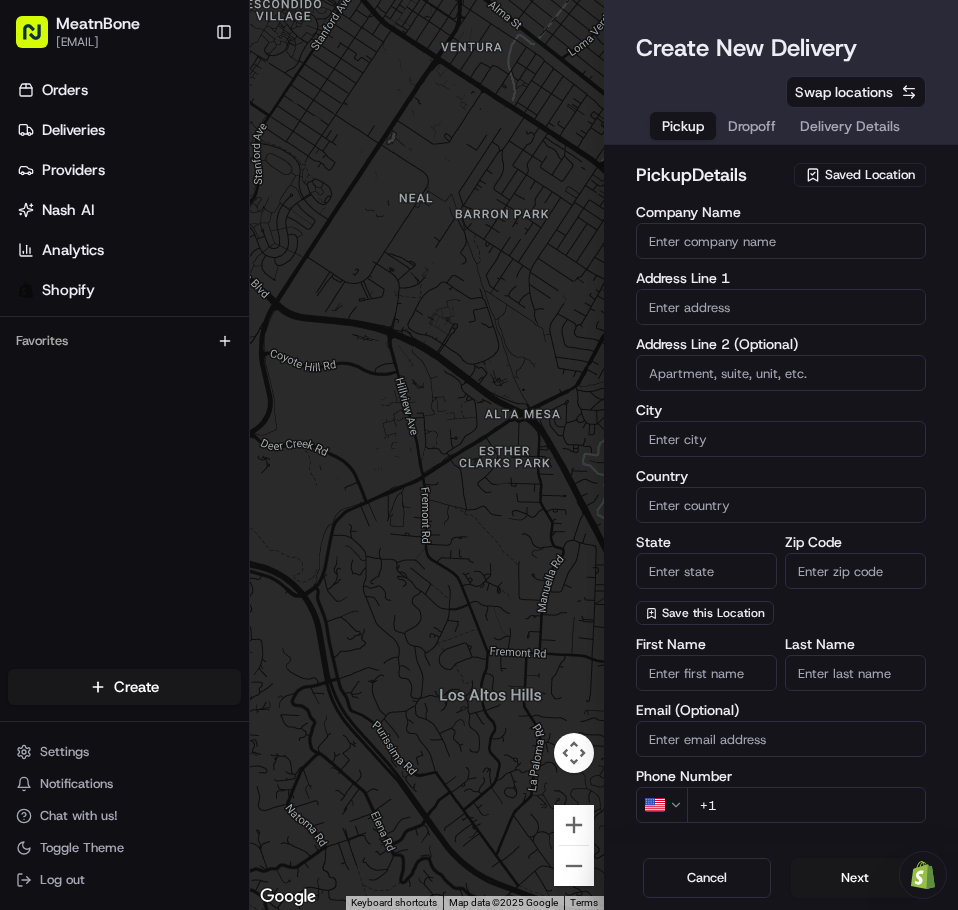 click on "Toggle Sidebar" at bounding box center [224, 32] 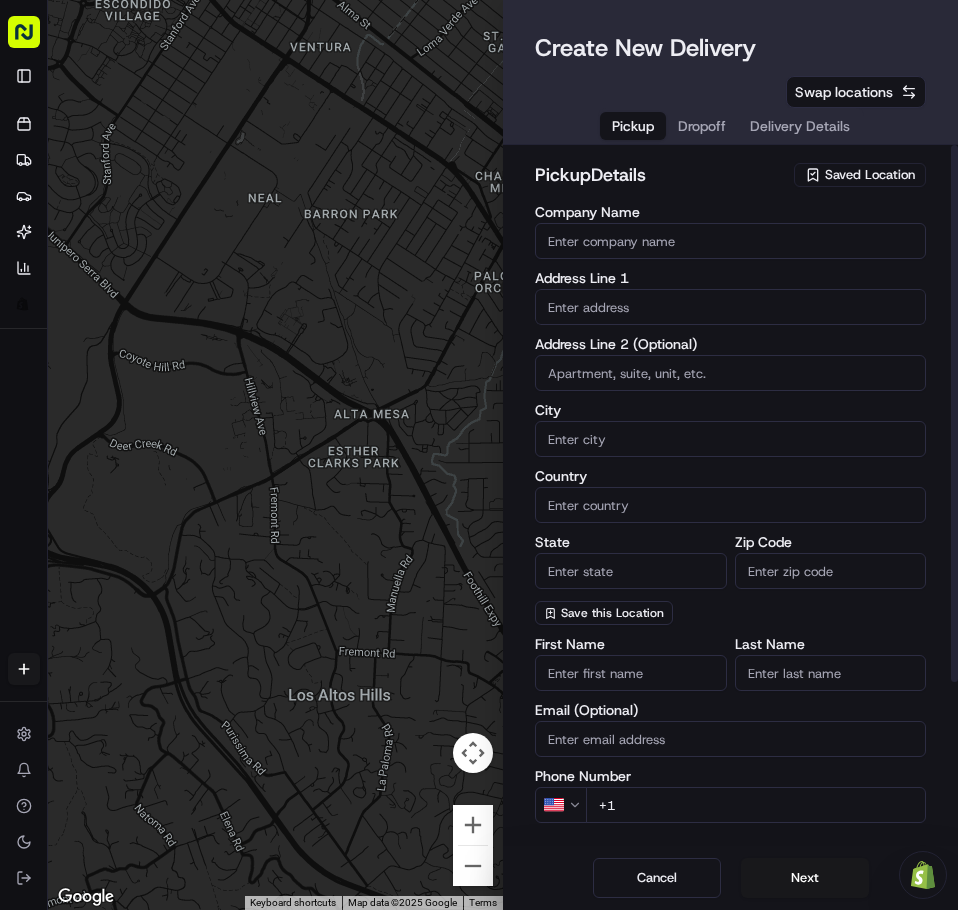 click on "Saved Location" at bounding box center (870, 175) 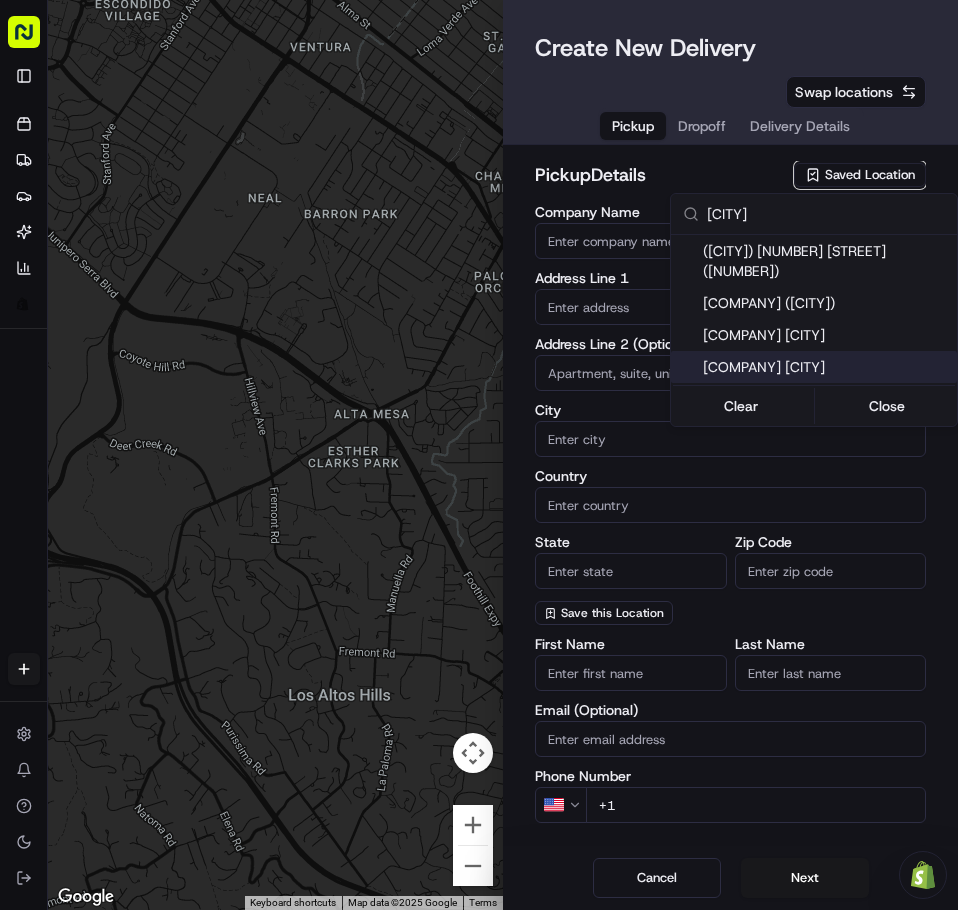 type on "[CITY]" 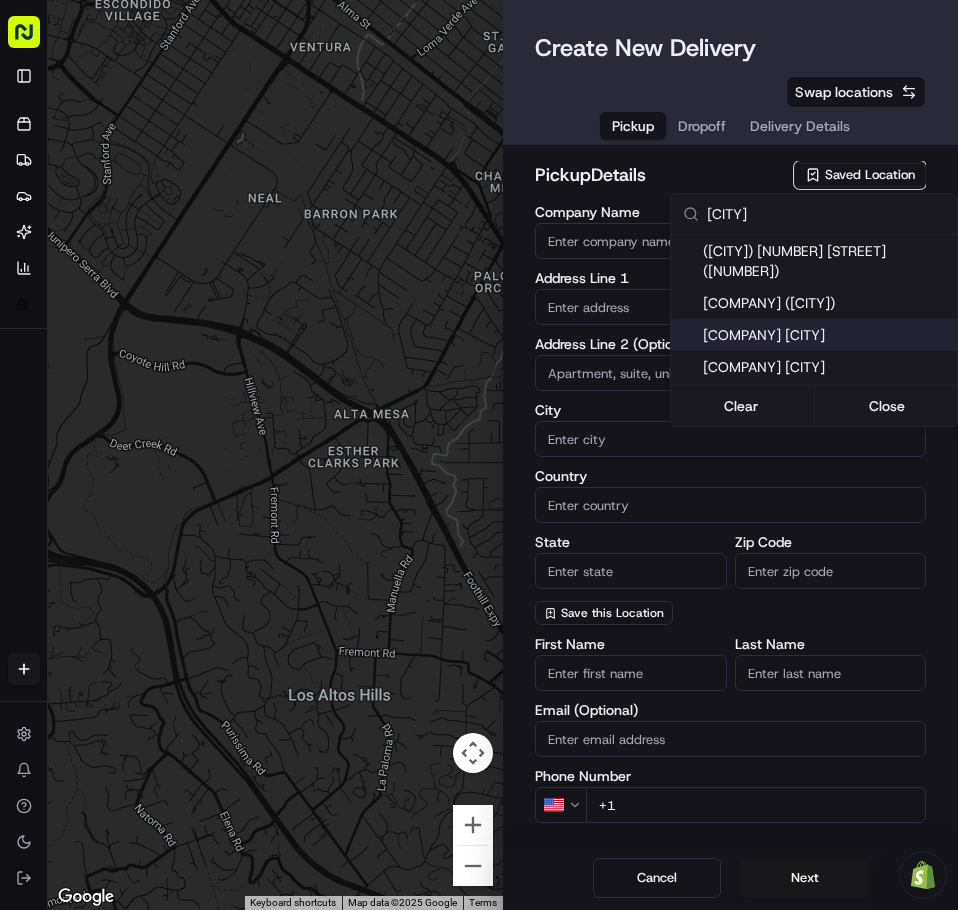 click on "[COMPANY] [CITY]" at bounding box center (826, 335) 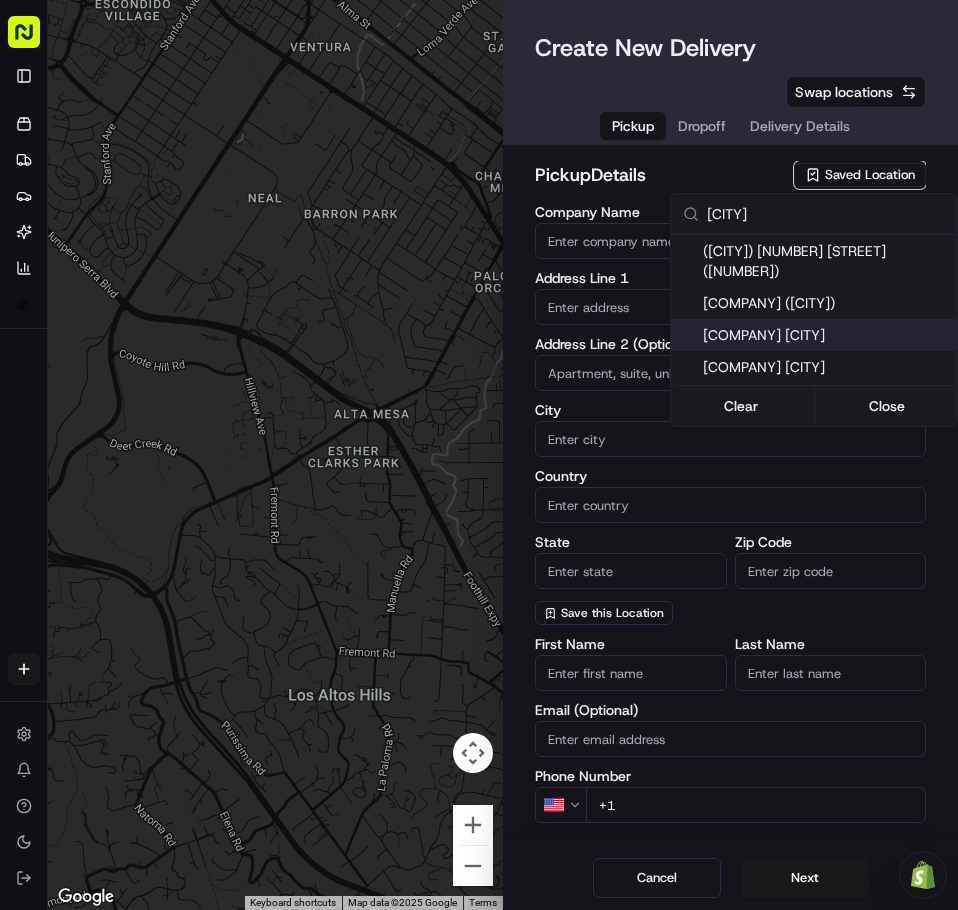 type on "US" 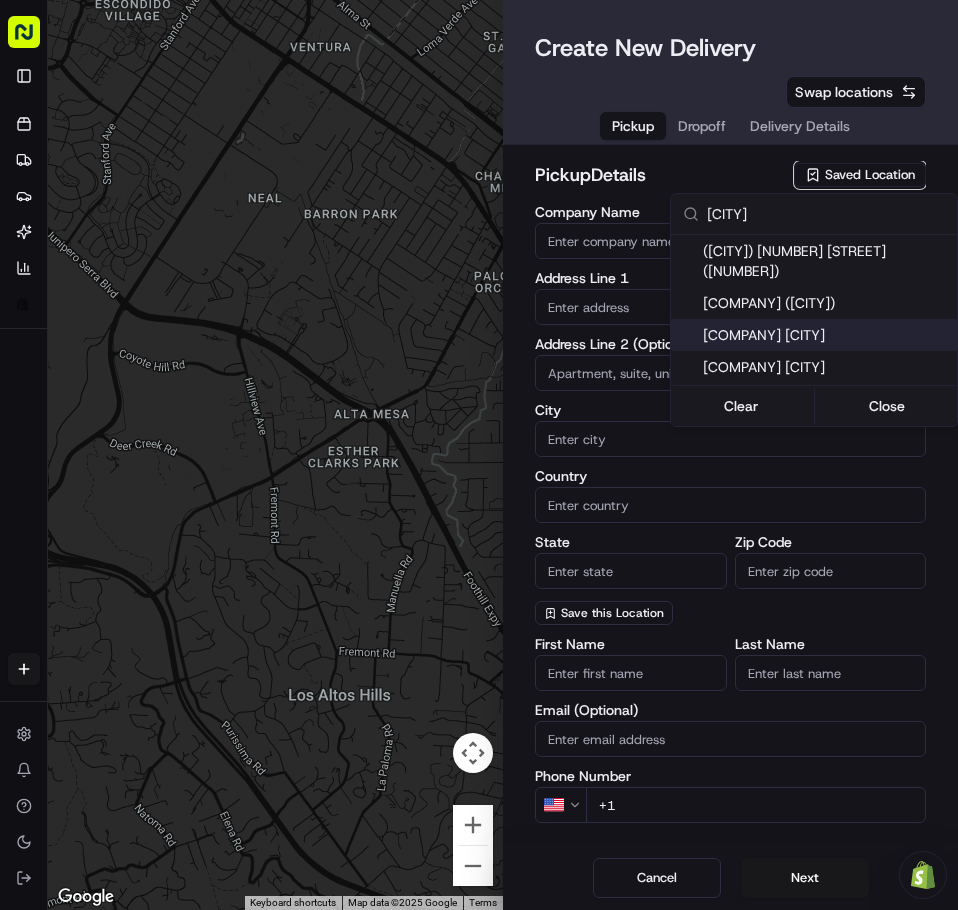 type on "FL" 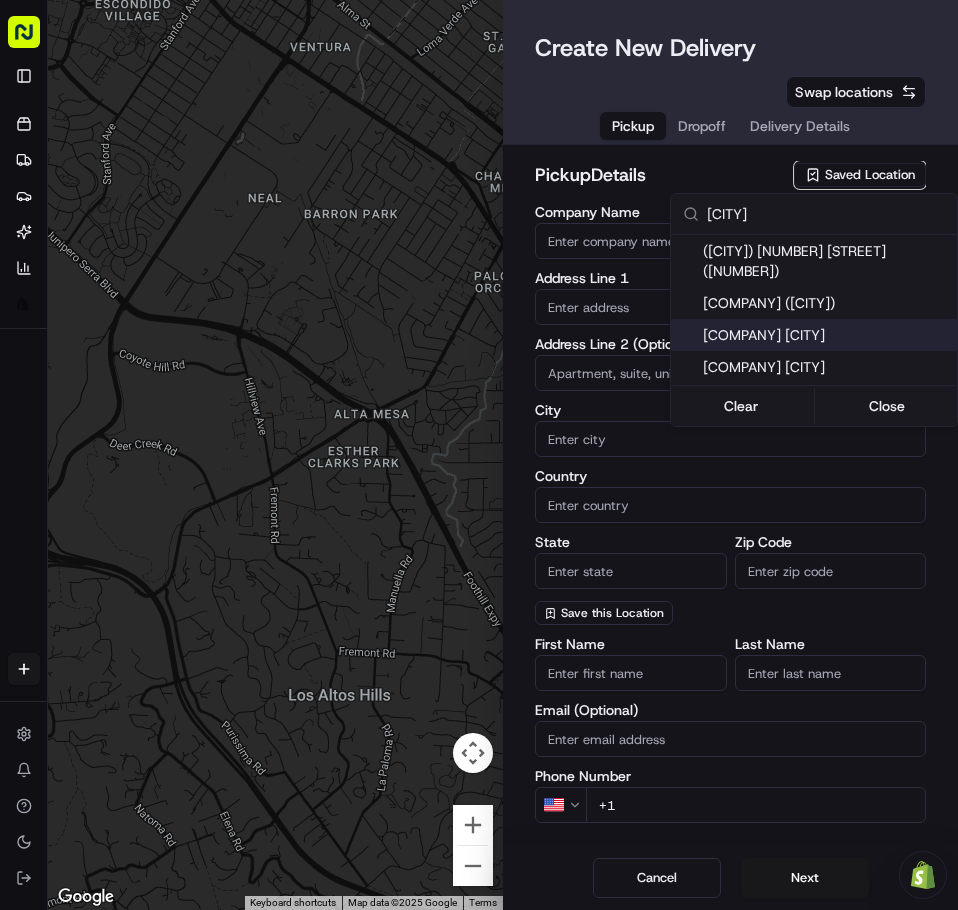 type on "32803" 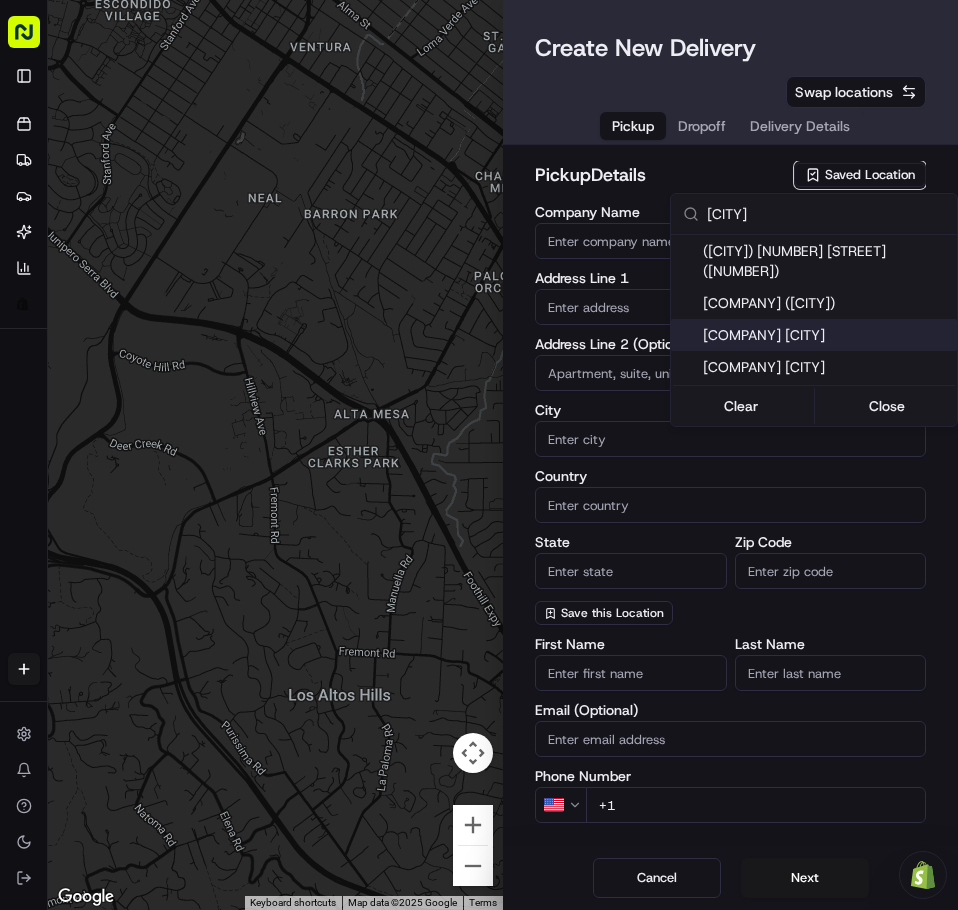 type on "[CITY]" 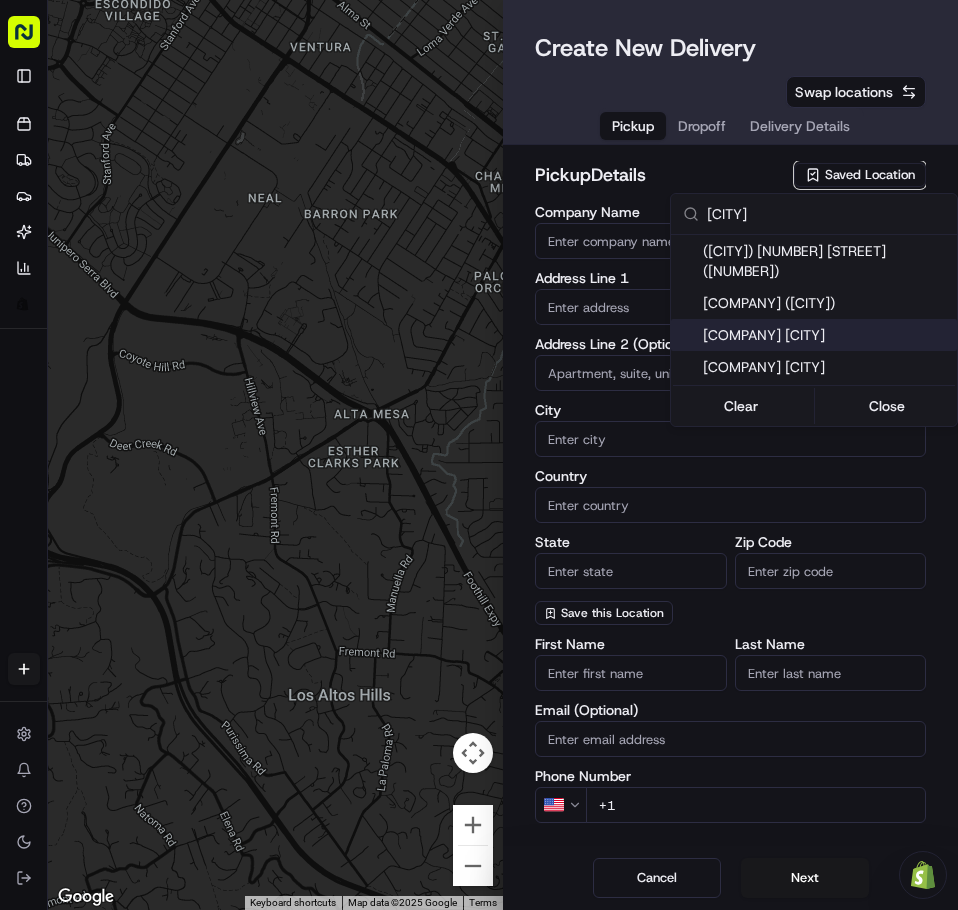 type on "[EMAIL]" 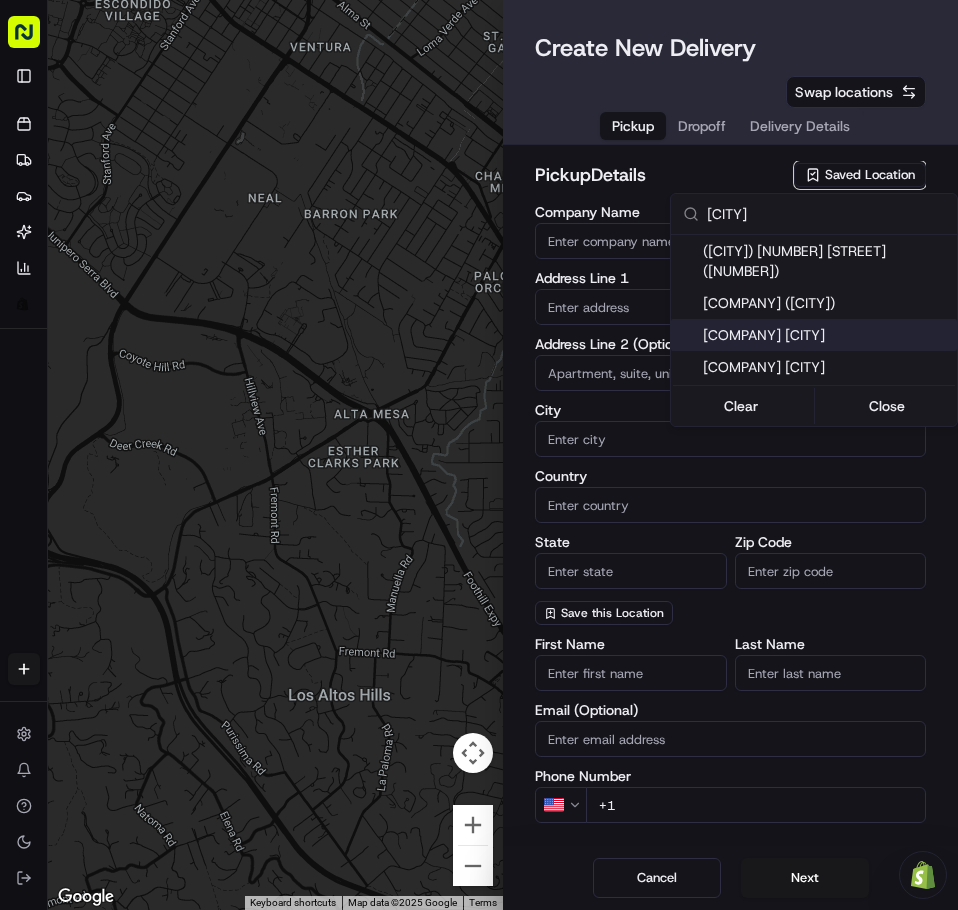 type on "[PHONE]" 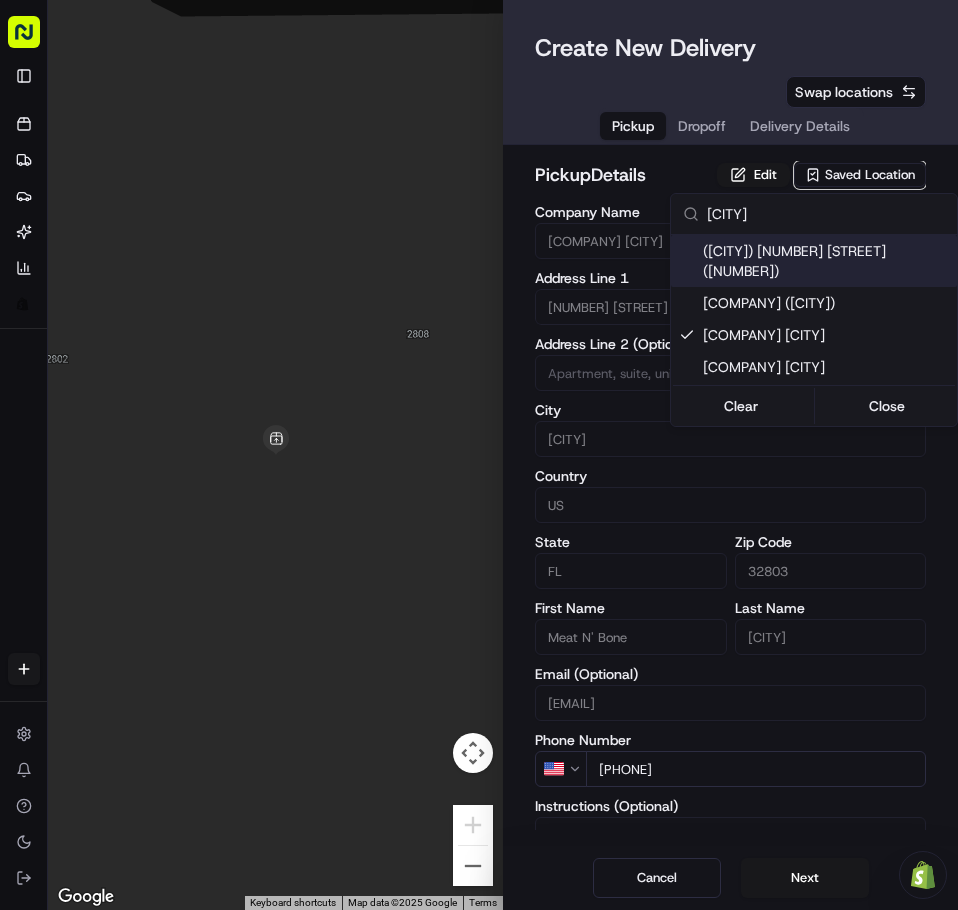 click on "Need help with your Shopify Onboarding? Reach out to Support by clicking this button! To navigate the map with touch gestures double-tap and hold your finger on the map, then drag the map. ← Move left → Move right ↑ Move up ↓ Move down + Zoom in - Zoom out Home Jump left by [PERCENTAGE]% End Jump right by [PERCENTAGE]% Page Up Jump up by [PERCENTAGE]% Page Down Jump down by [PERCENTAGE]% Keyboard shortcuts Map Data Map data ©[YEAR] [COMPANY] Map data ©[YEAR] [COMPANY] [NUMBER] m Click to toggle between metric and imperial units Terms Report a map error Create New Delivery Pickup Dropoff Delivery Details [COUNTRY]" at bounding box center (479, 455) 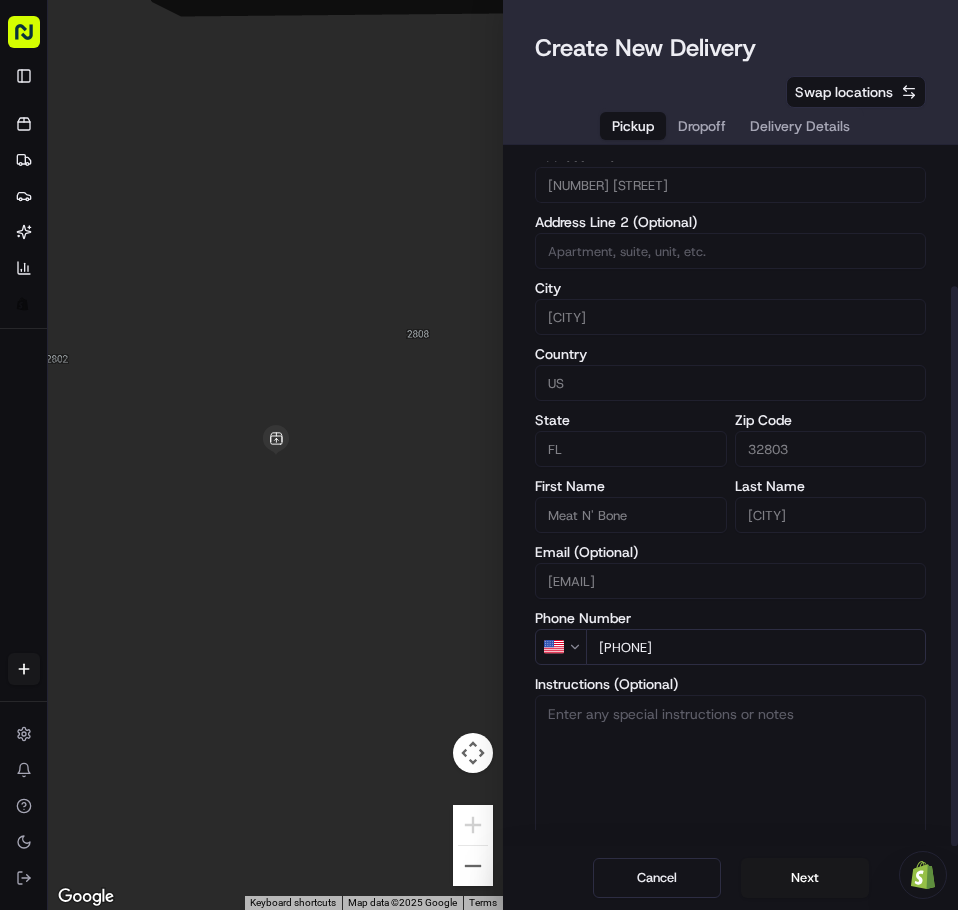 scroll, scrollTop: 169, scrollLeft: 0, axis: vertical 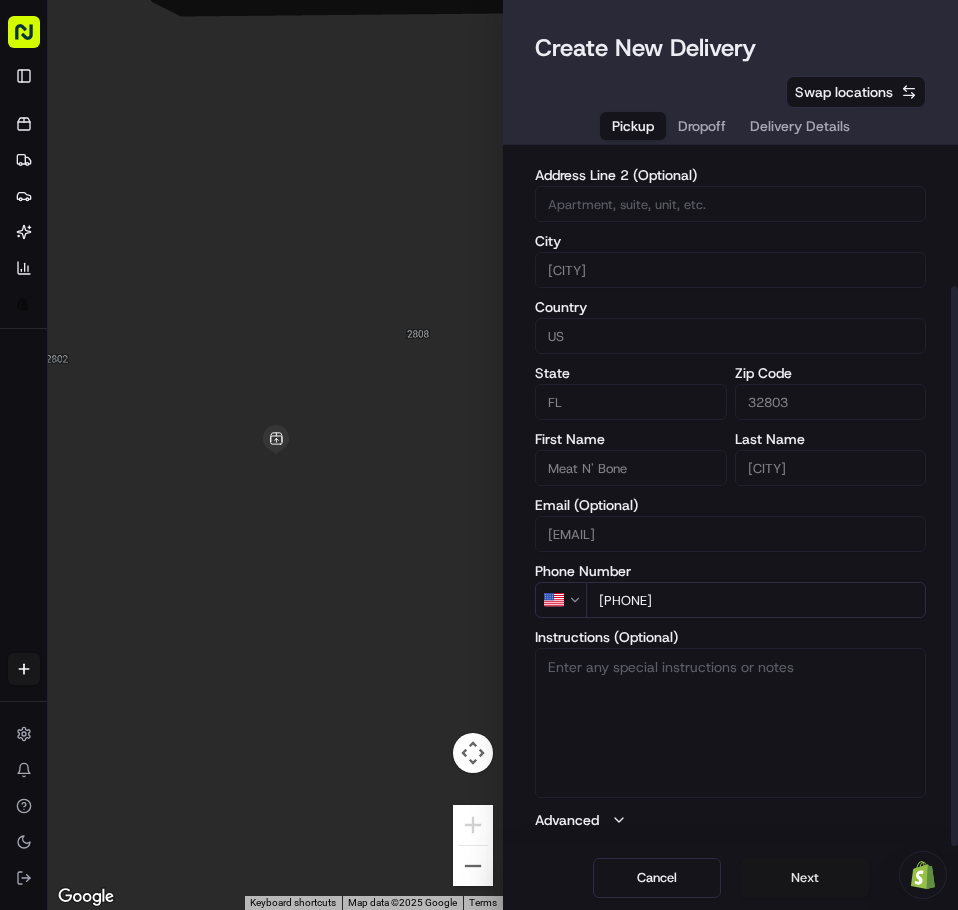 click on "Next" at bounding box center (805, 878) 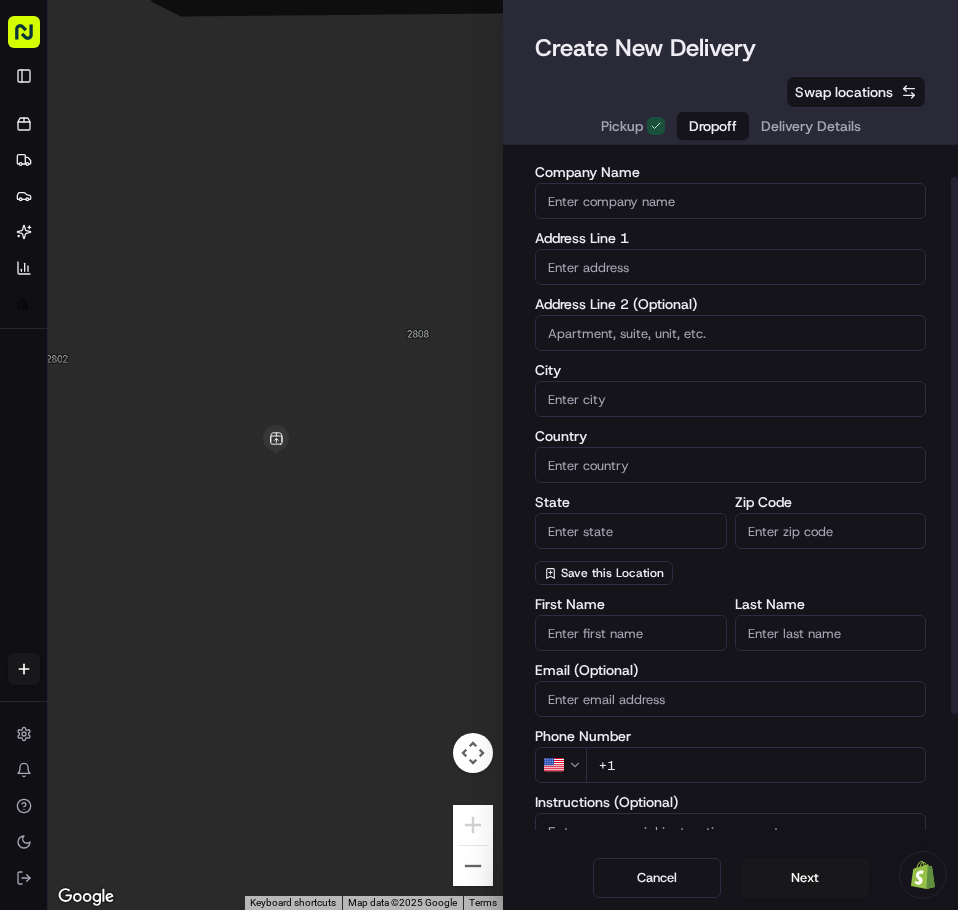 scroll, scrollTop: 0, scrollLeft: 0, axis: both 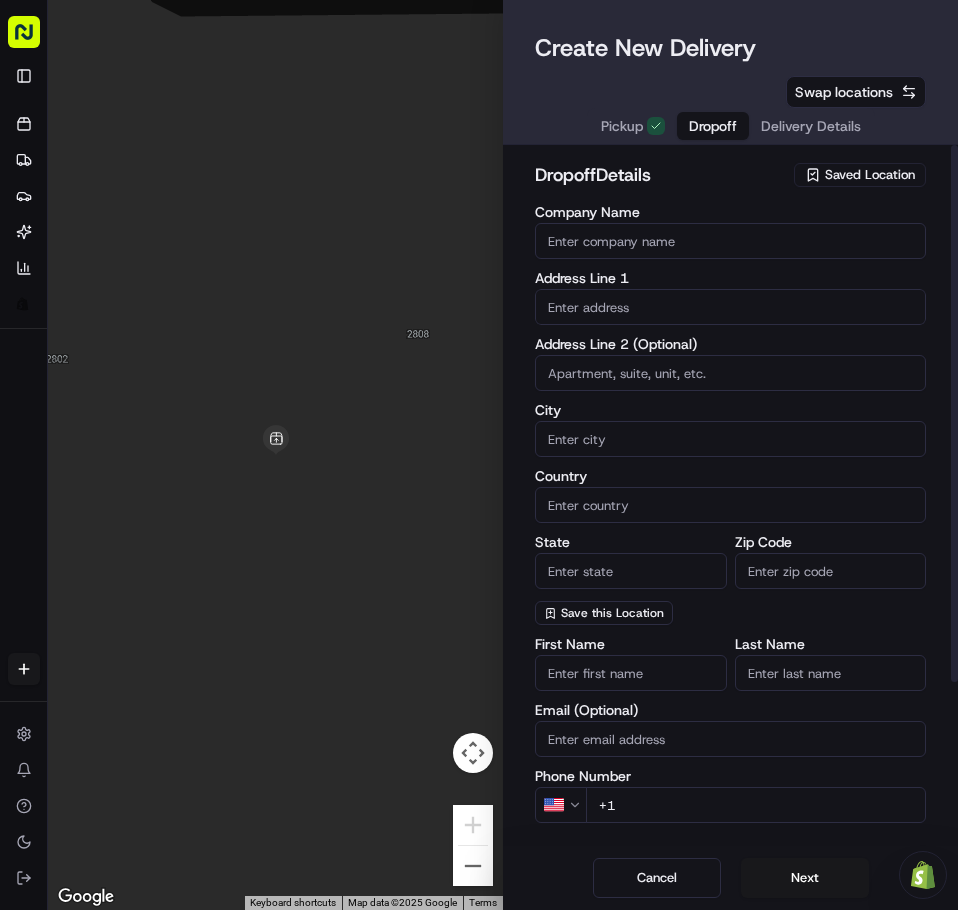 click at bounding box center [730, 307] 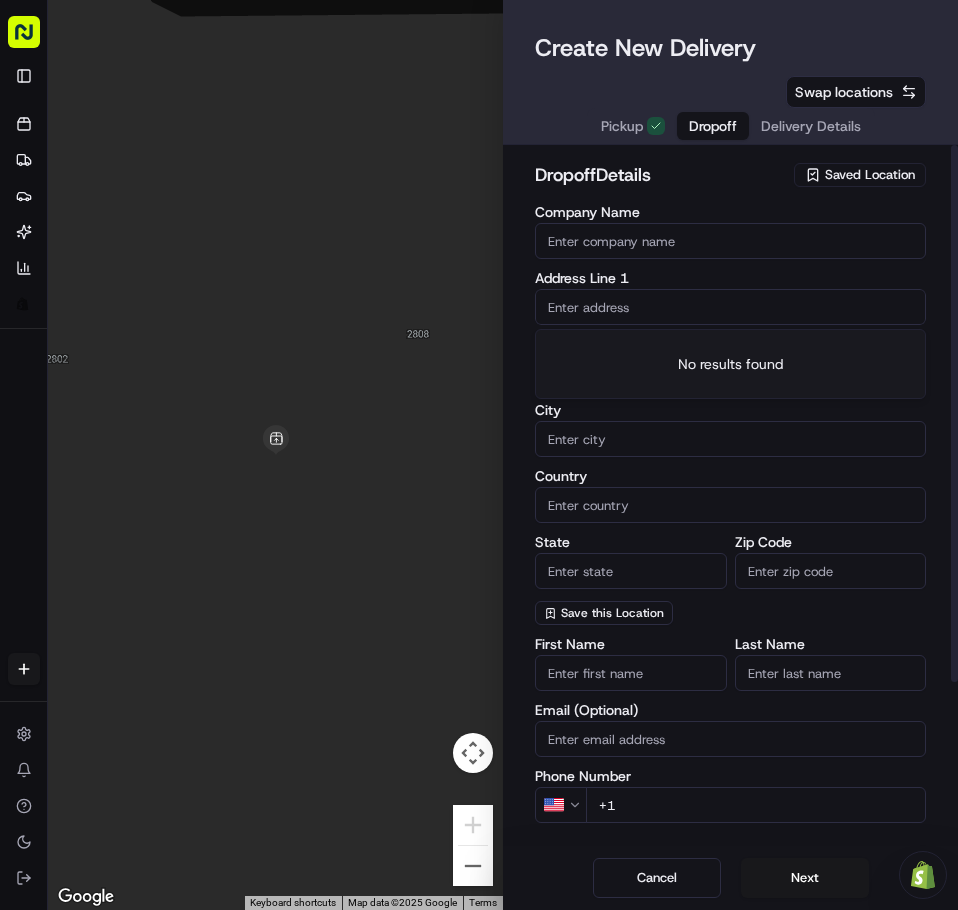 paste on "[NUMBER] [STREET] [CITY] [STATE] [POSTAL_CODE]" 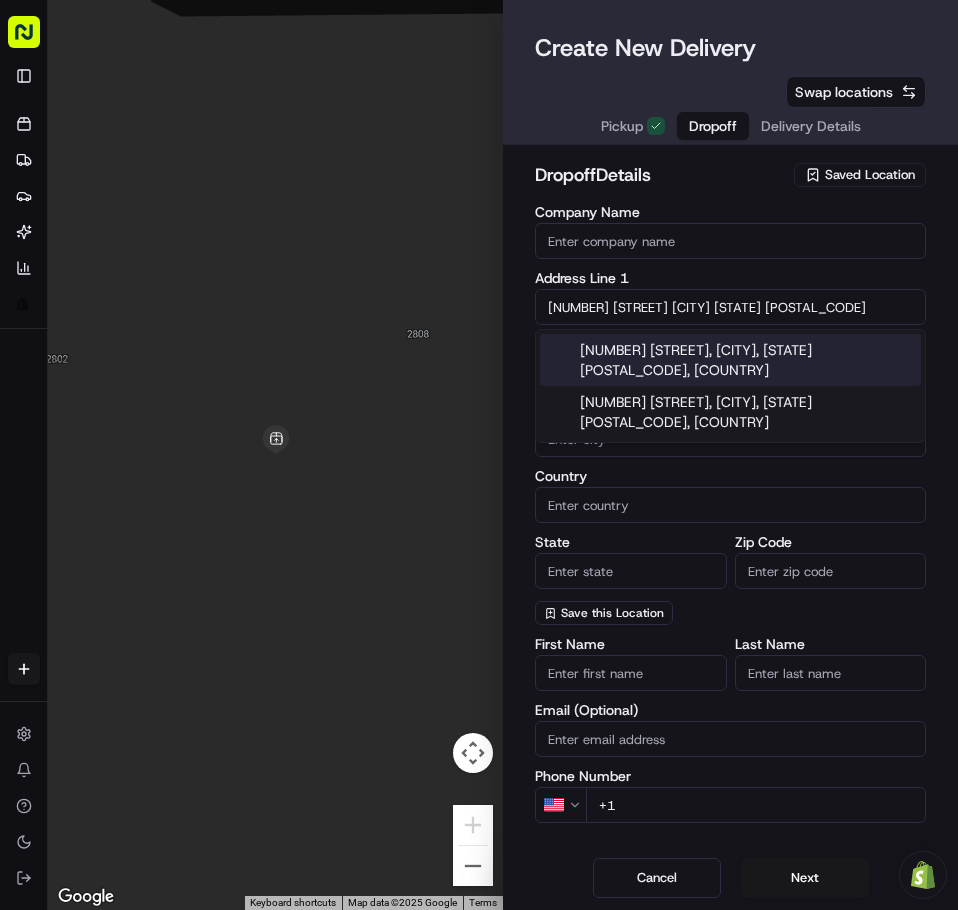 click on "[NUMBER] [STREET], [CITY], [STATE] [POSTAL_CODE], [COUNTRY]" at bounding box center (730, 360) 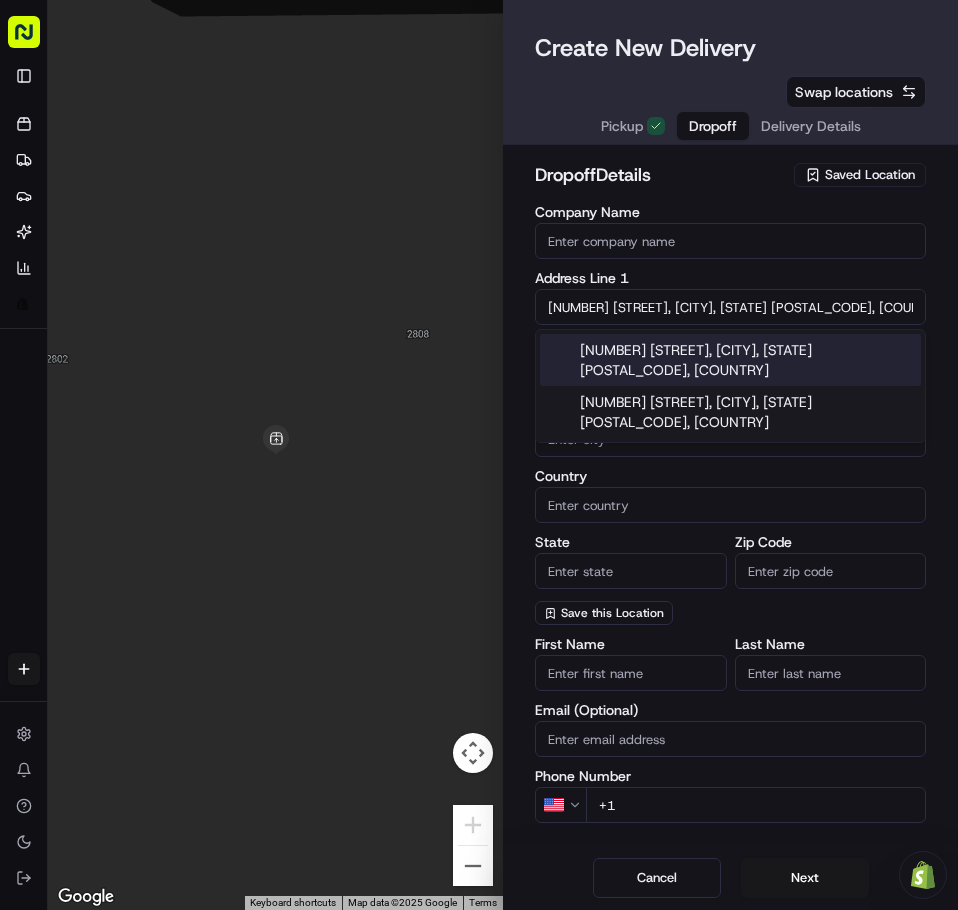 type on "[NUMBER] [STREET], [CITY], [STATE] [POSTAL_CODE], [COUNTRY]" 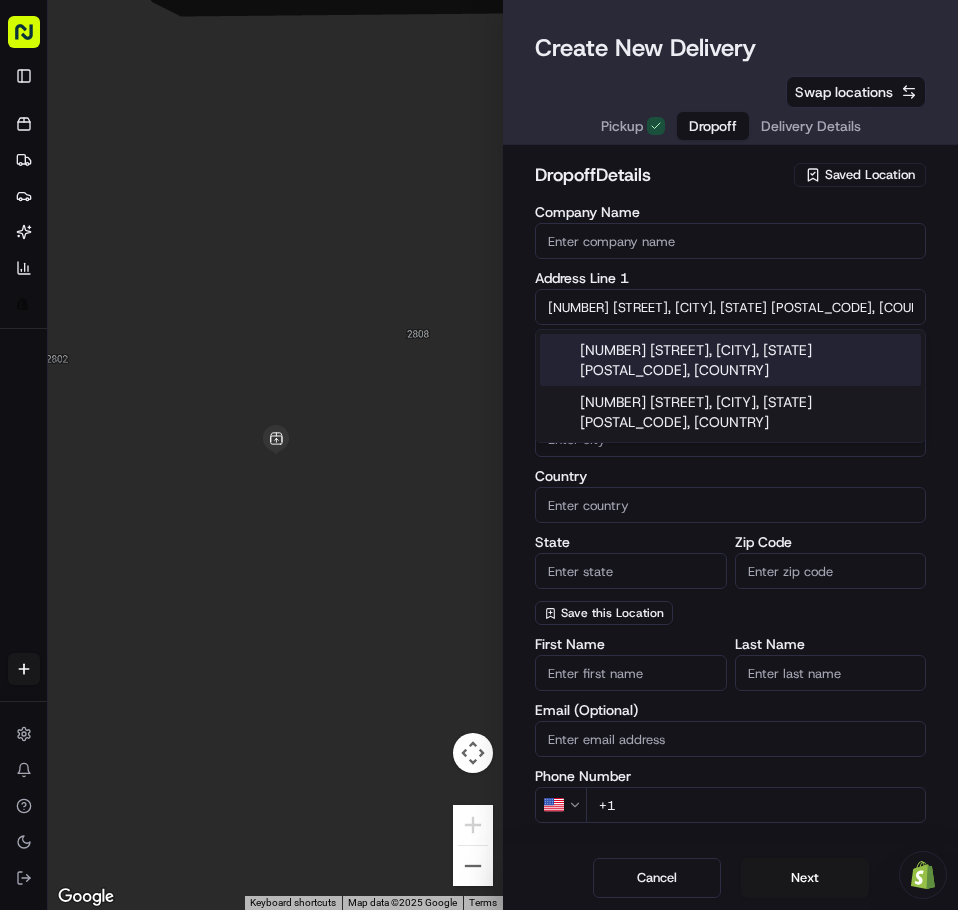 type on "United States" 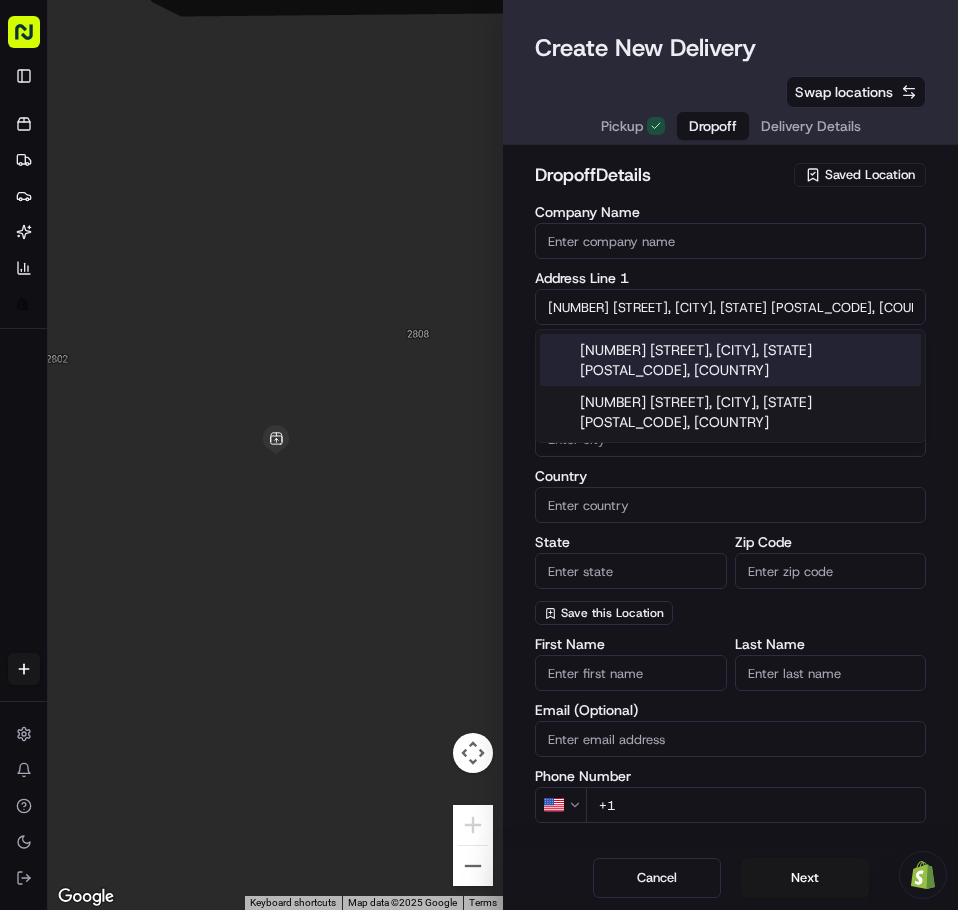 type on "FL" 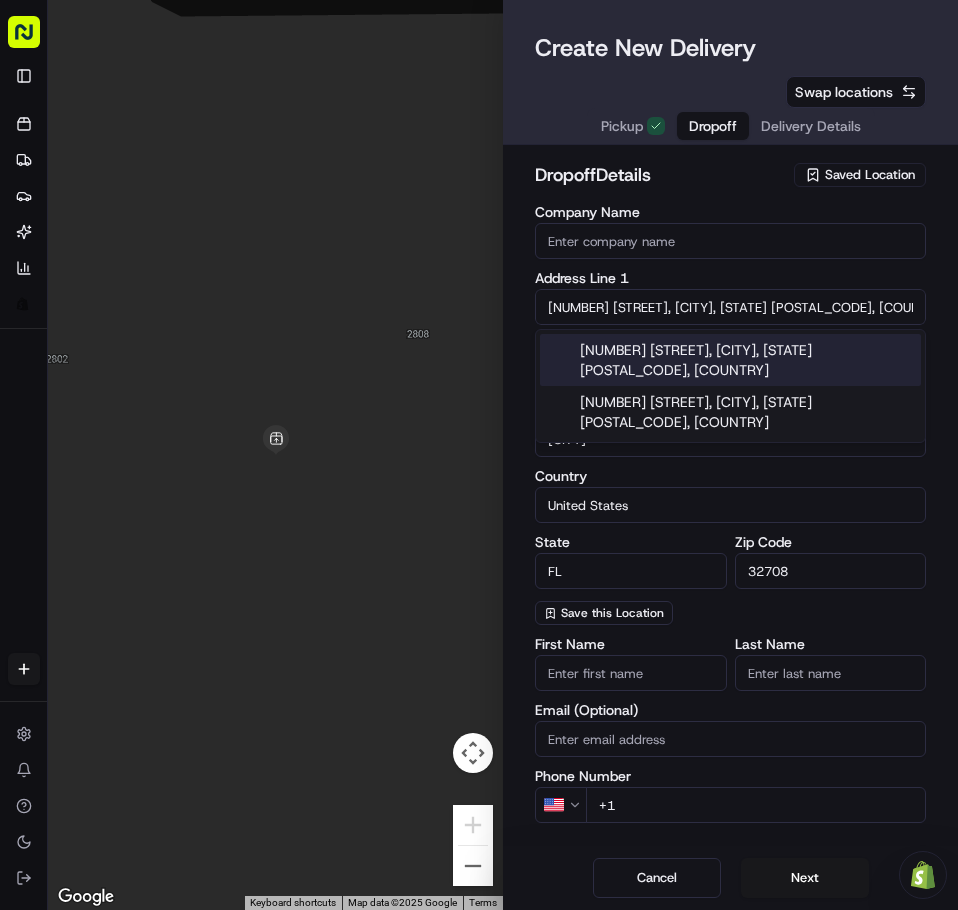 type on "[NUMBER] [STREET]" 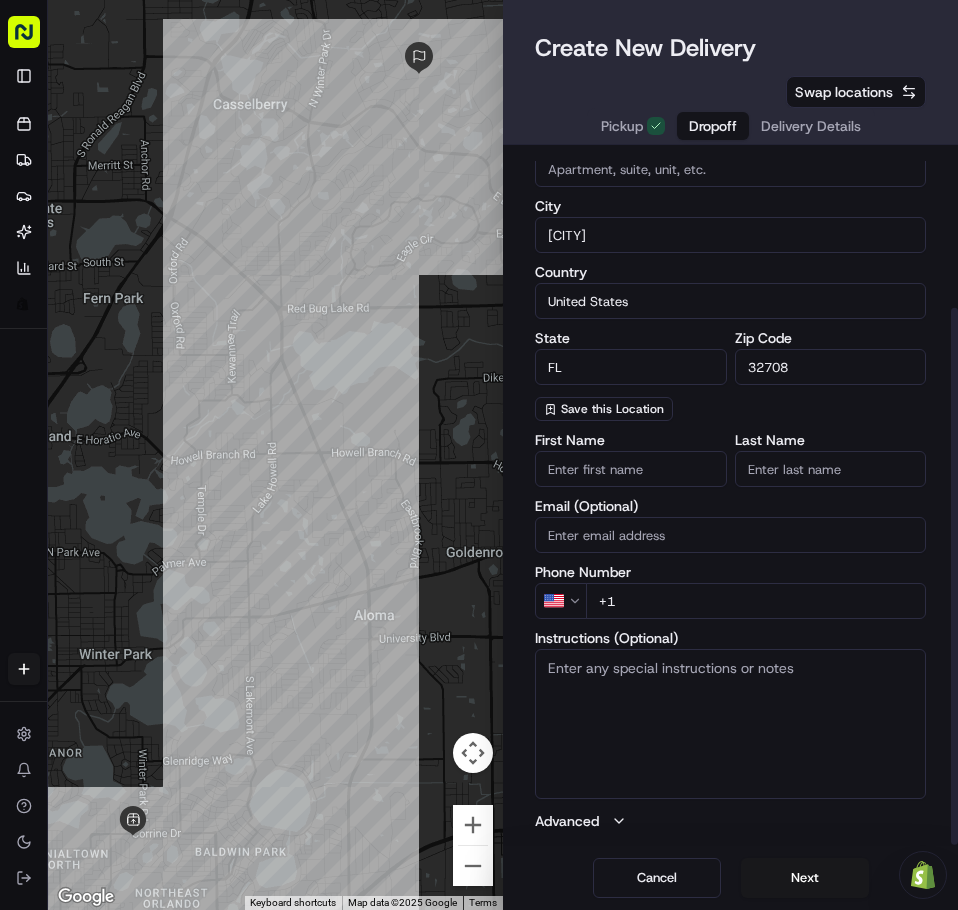 scroll, scrollTop: 205, scrollLeft: 0, axis: vertical 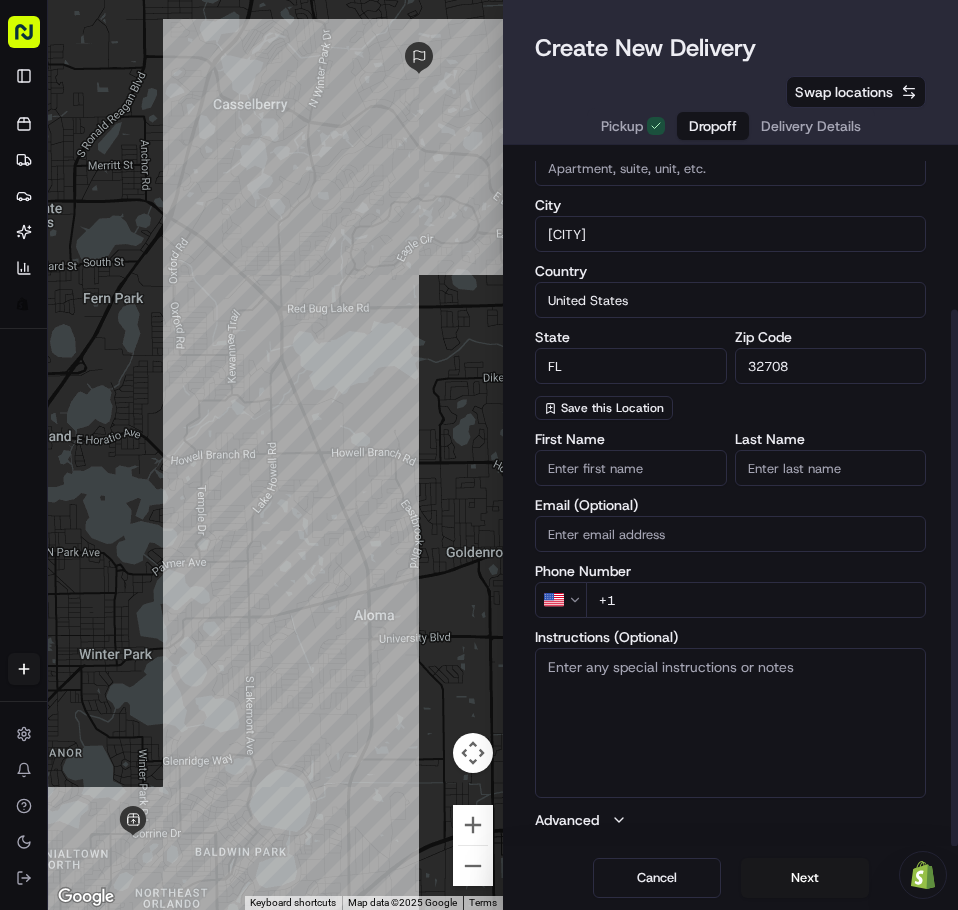 click on "+1" at bounding box center [756, 600] 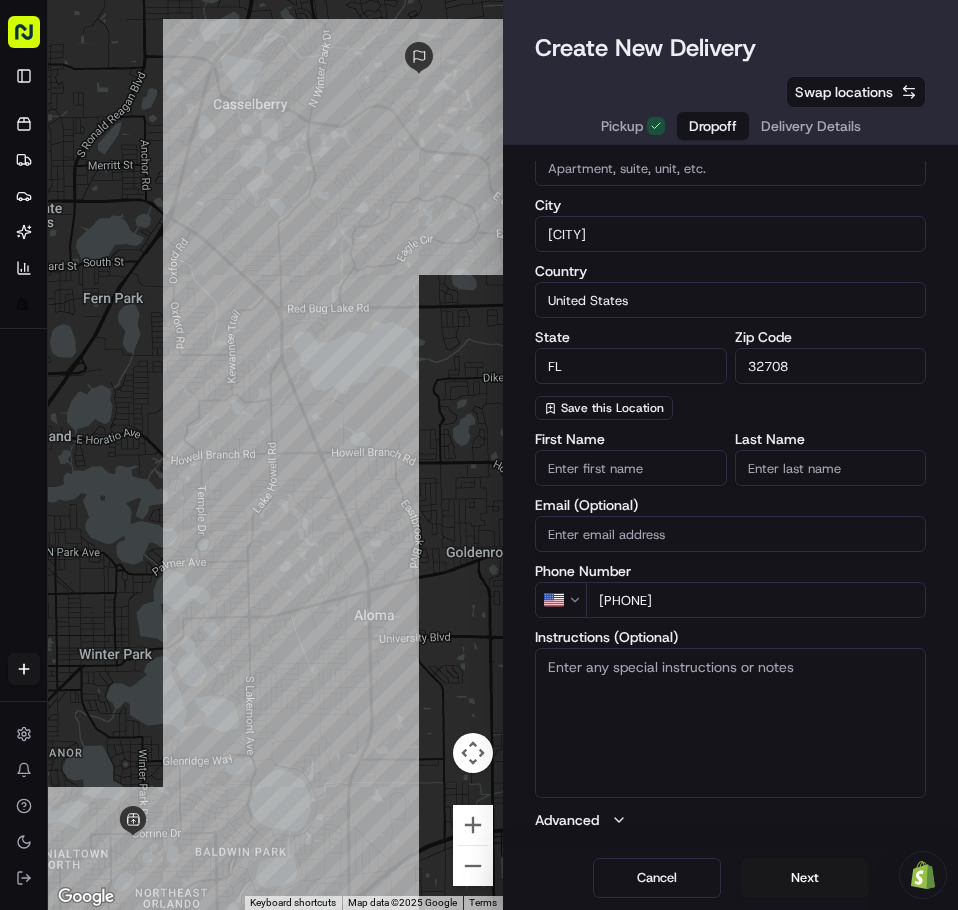 type on "[PHONE]" 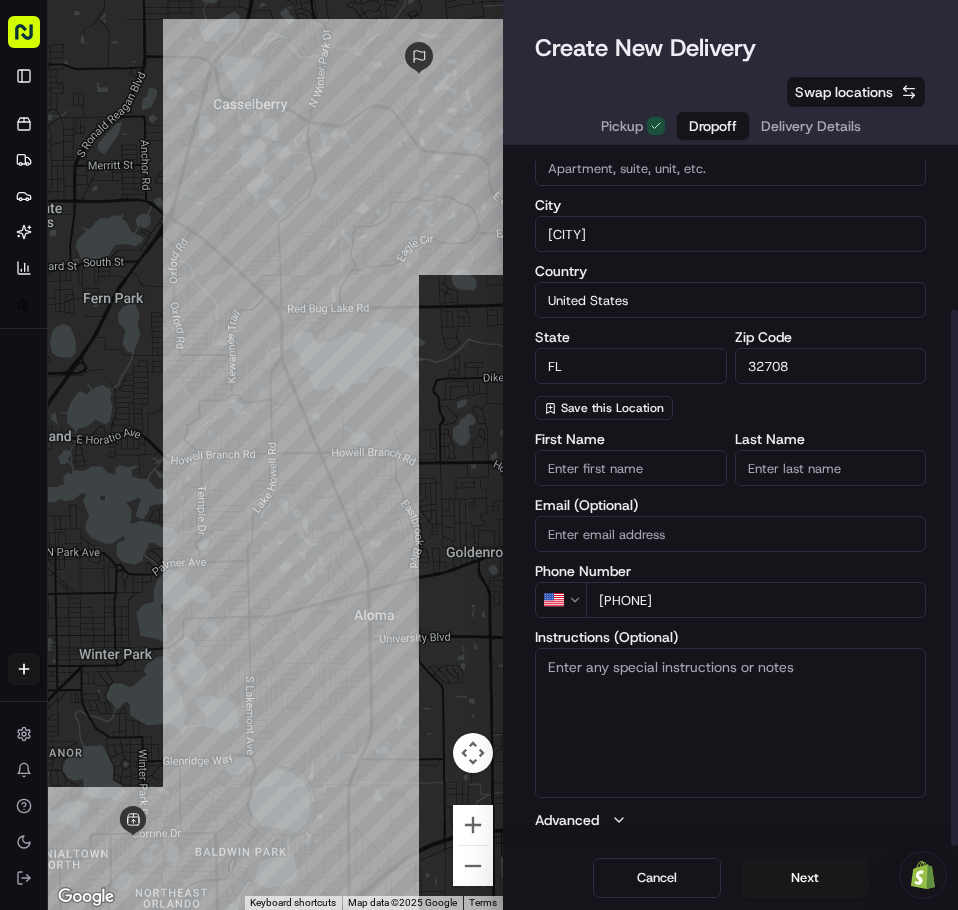 click on "Email (Optional)" at bounding box center [730, 534] 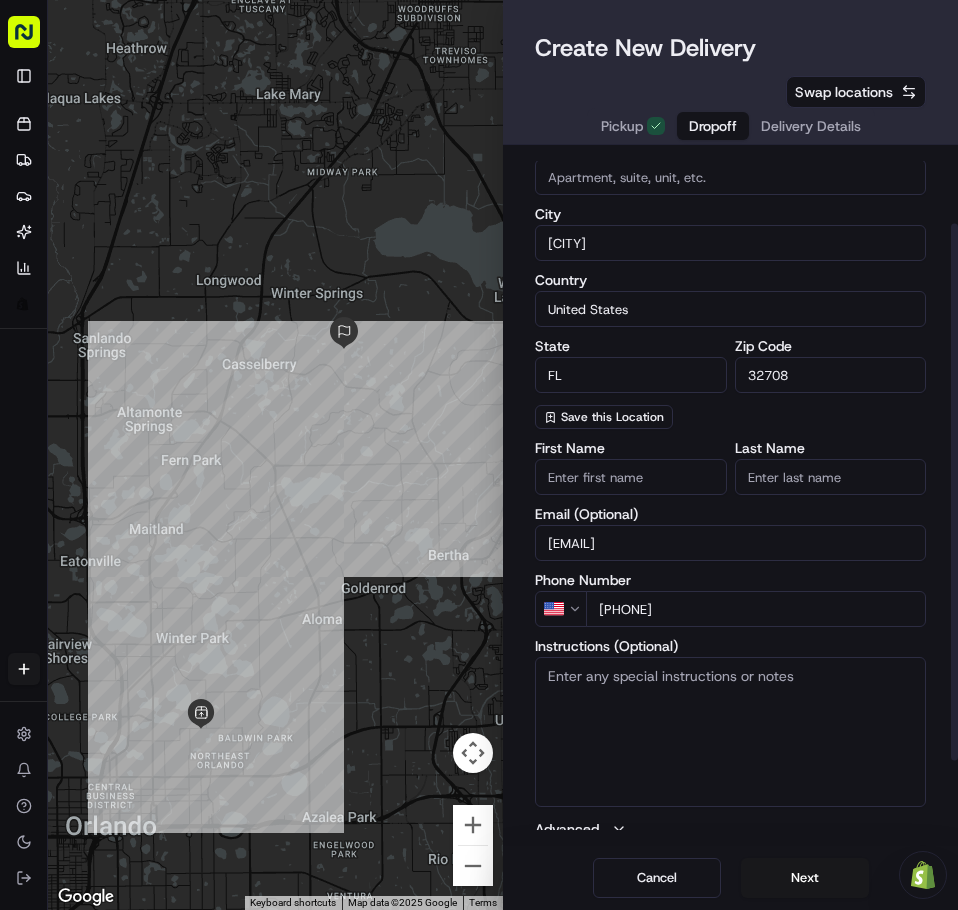 scroll, scrollTop: 205, scrollLeft: 0, axis: vertical 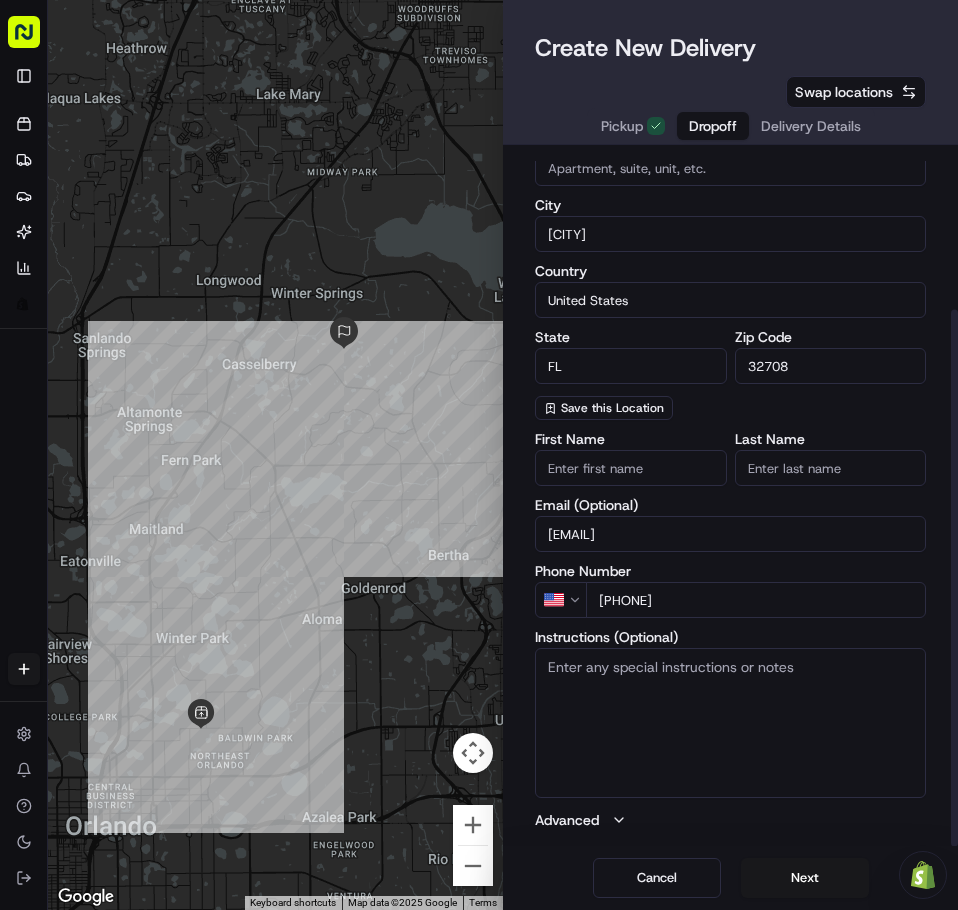 type on "[EMAIL]" 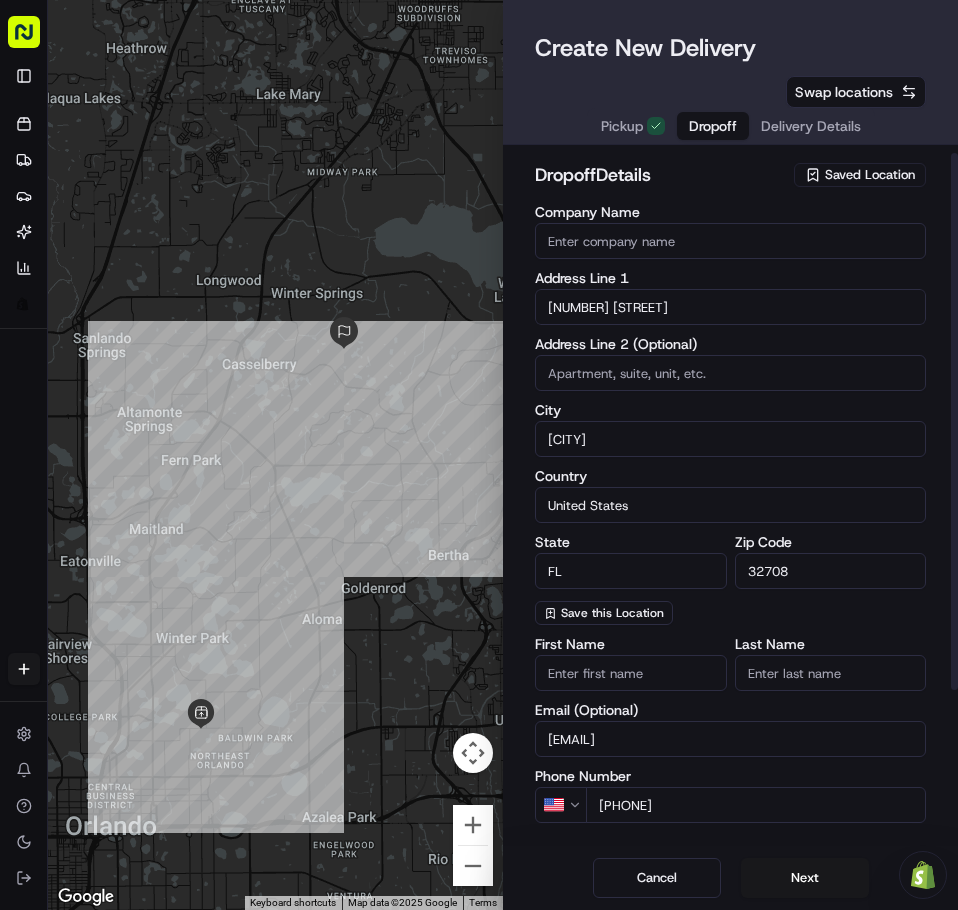 scroll, scrollTop: 205, scrollLeft: 0, axis: vertical 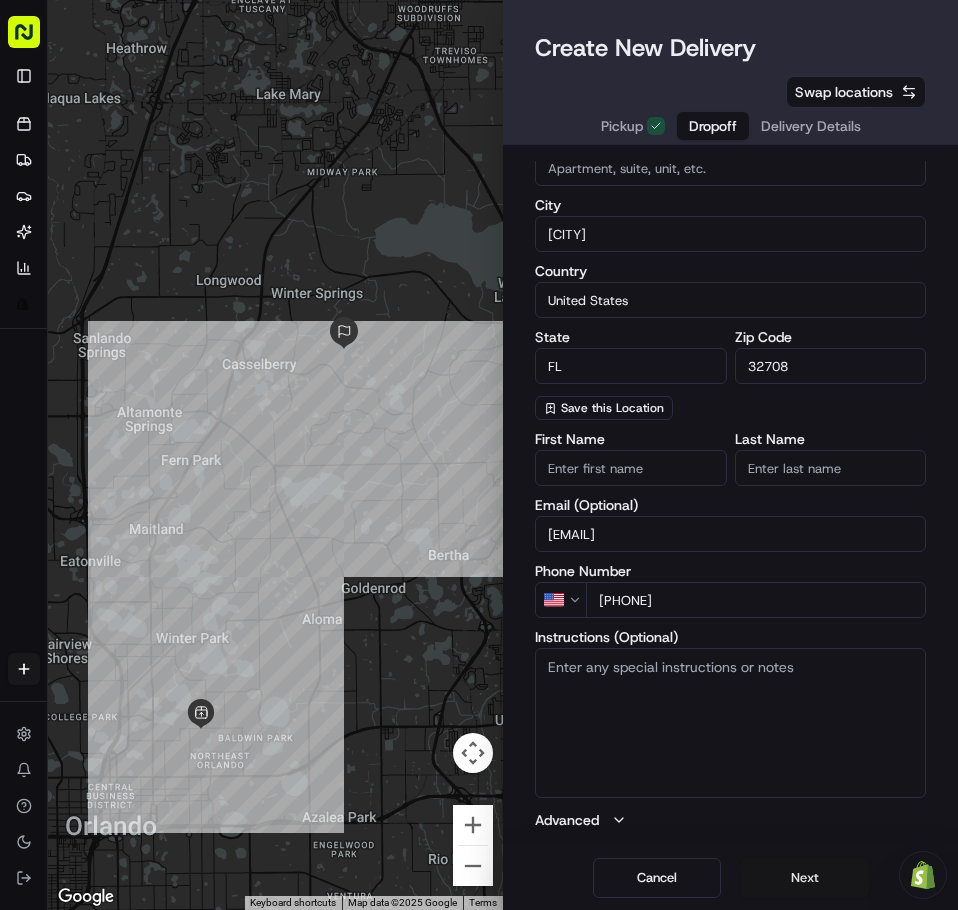 click on "Next" at bounding box center [805, 878] 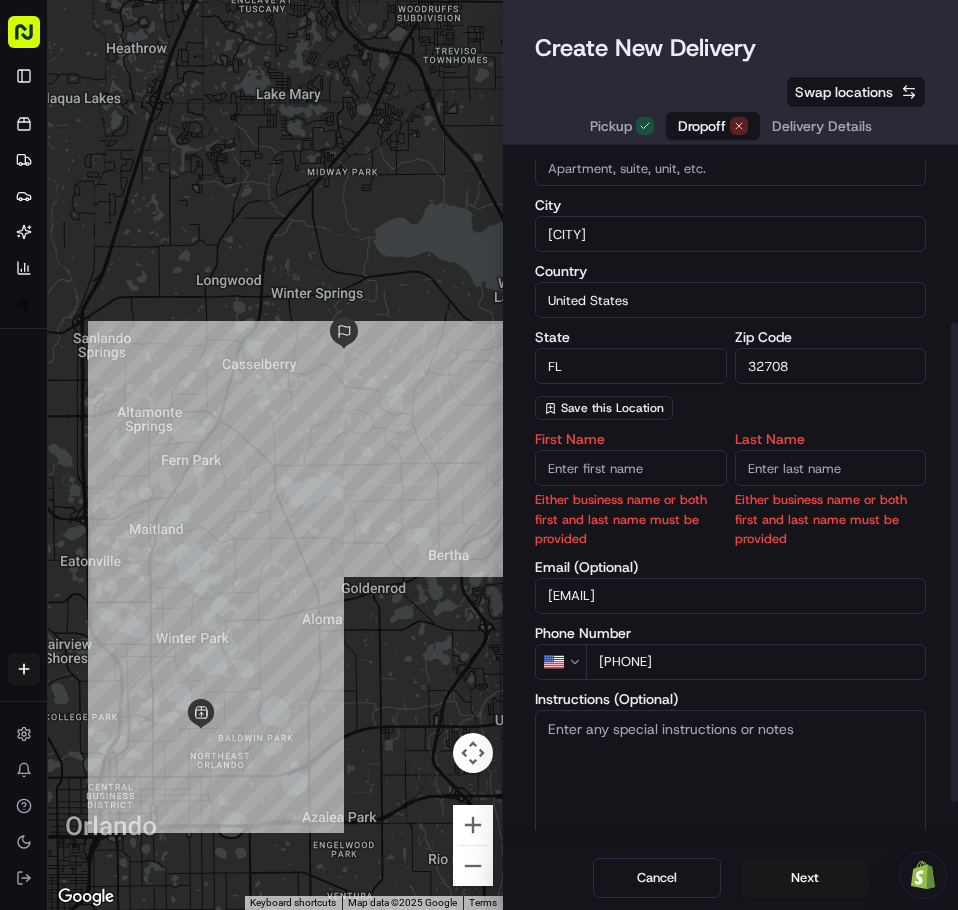 click on "First Name" at bounding box center (631, 468) 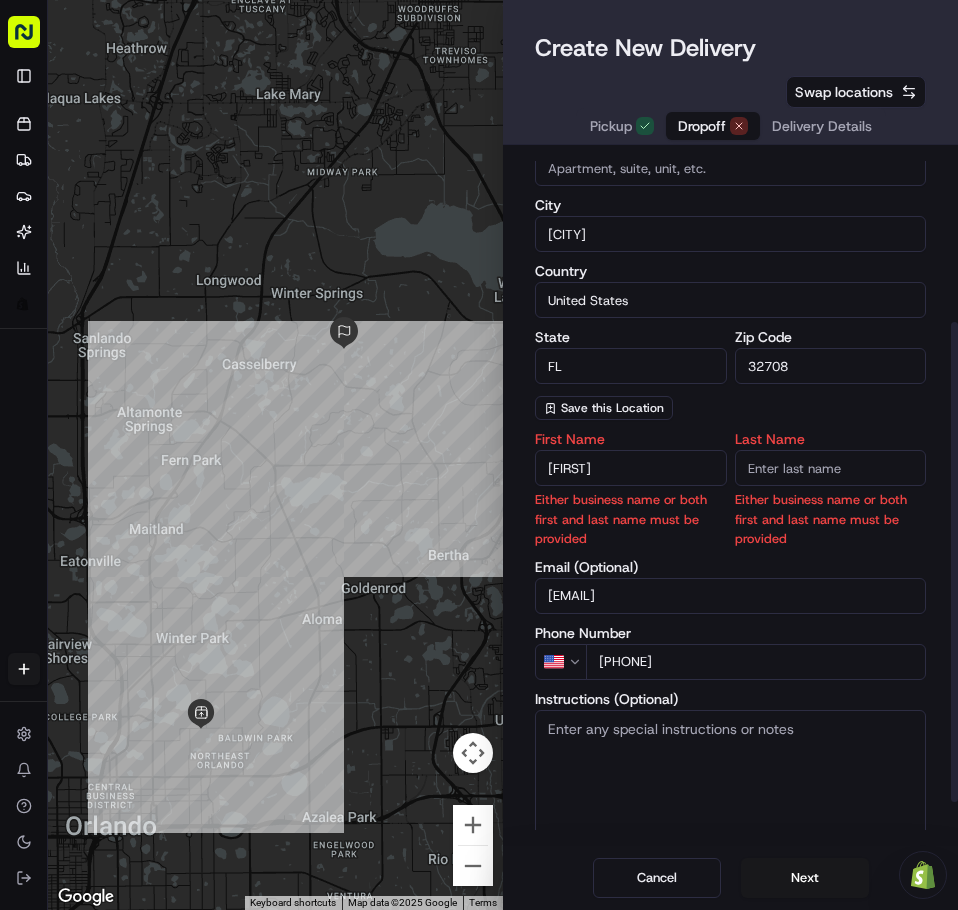 type on "[FIRST]" 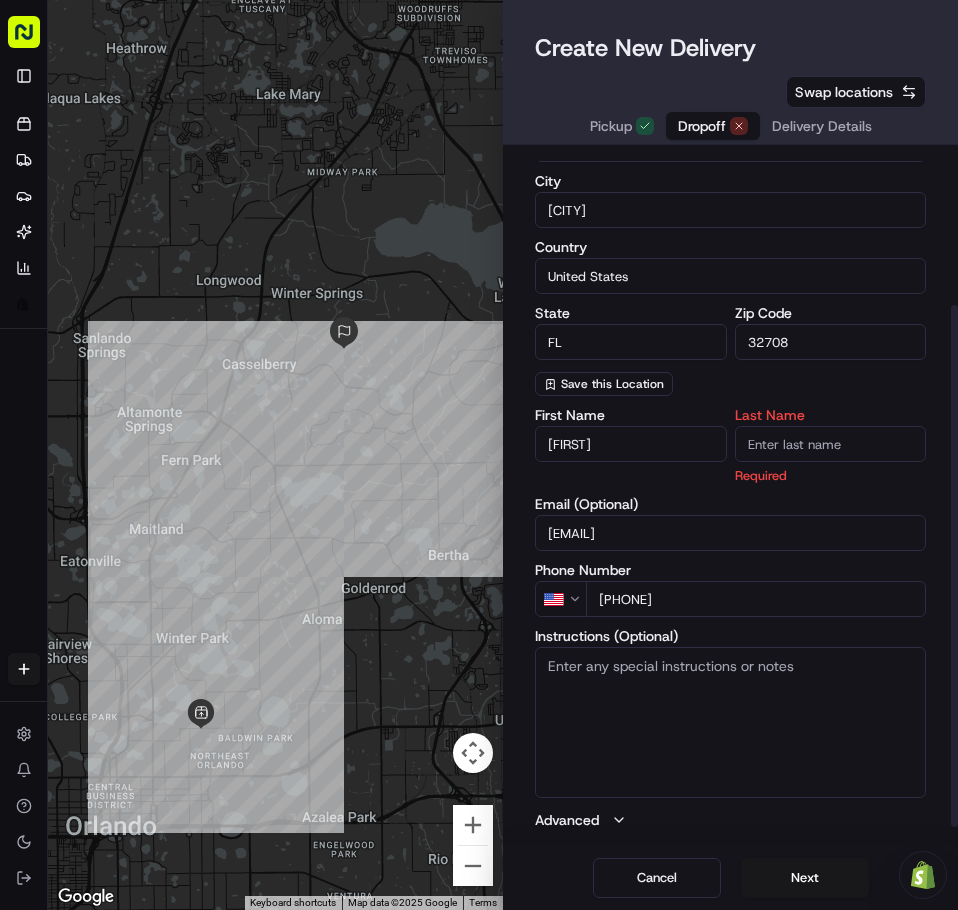 click on "Last Name" at bounding box center (831, 444) 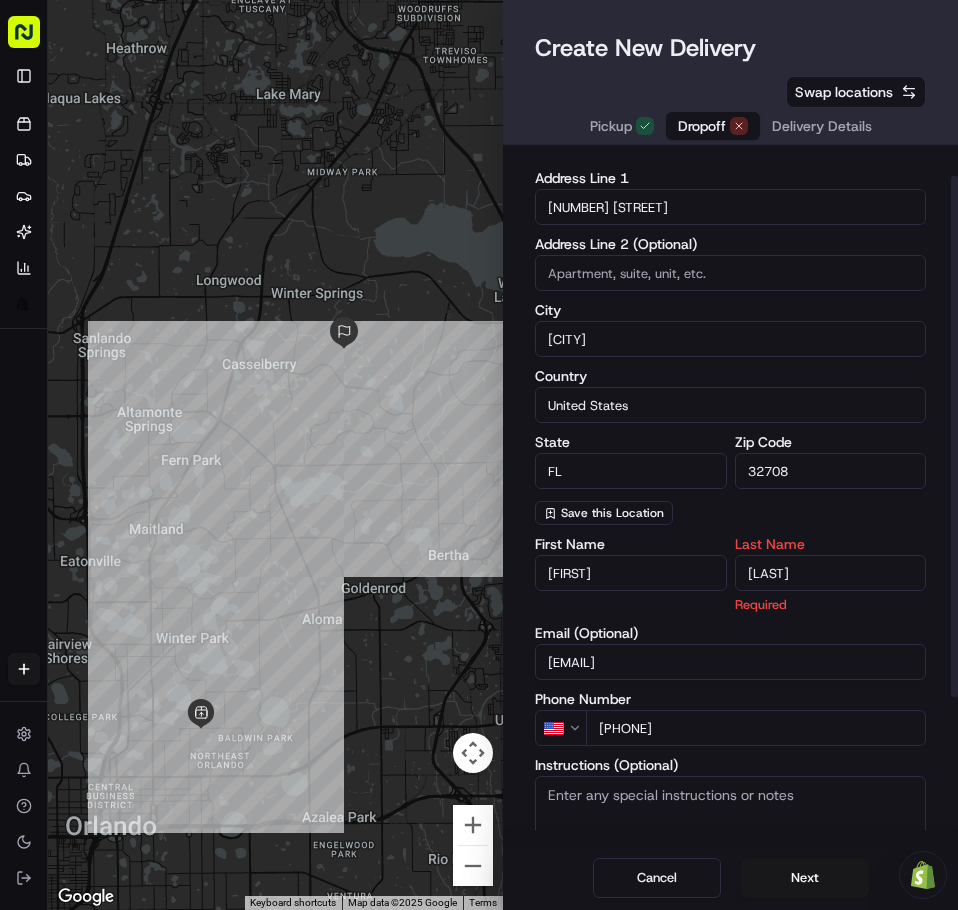 scroll, scrollTop: 0, scrollLeft: 0, axis: both 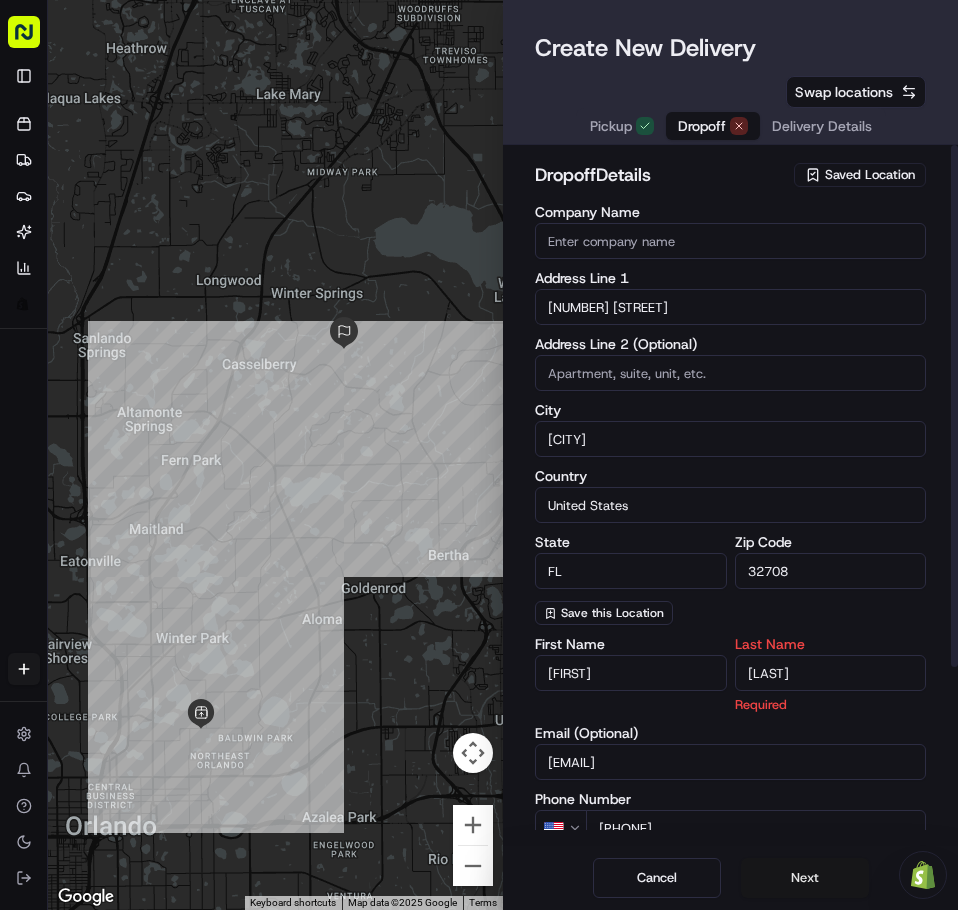 type on "[LAST]" 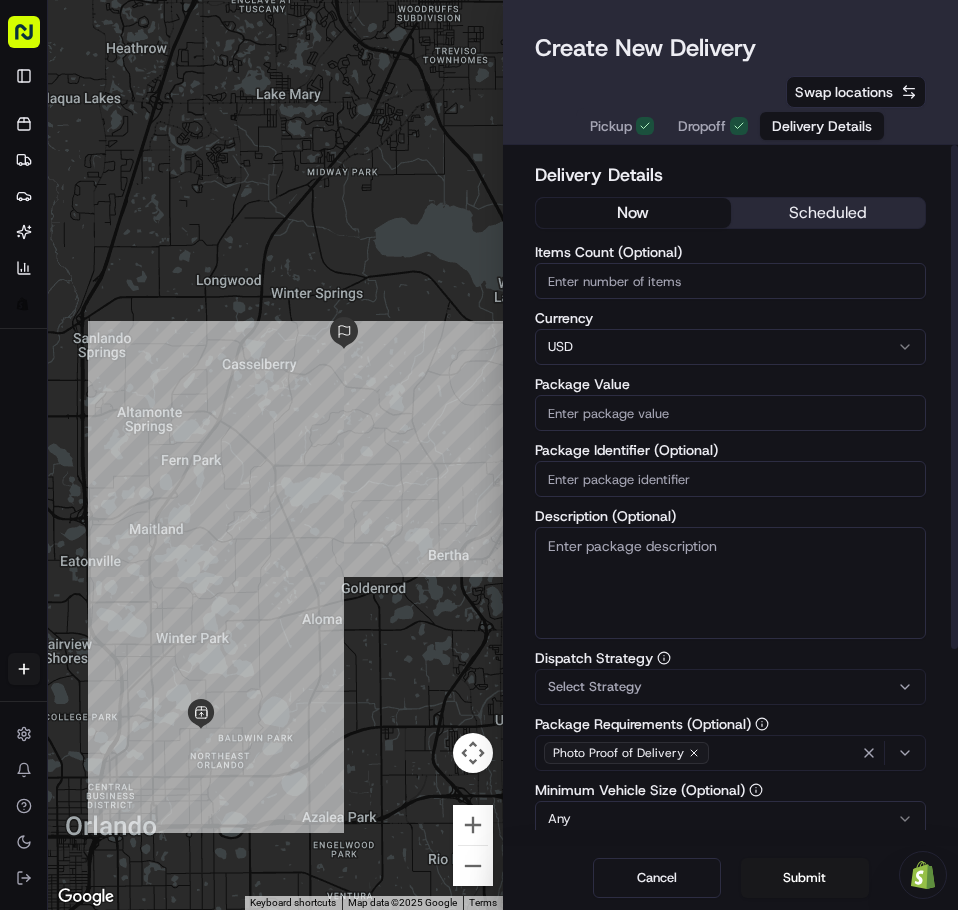click on "Items Count (Optional)" at bounding box center (730, 281) 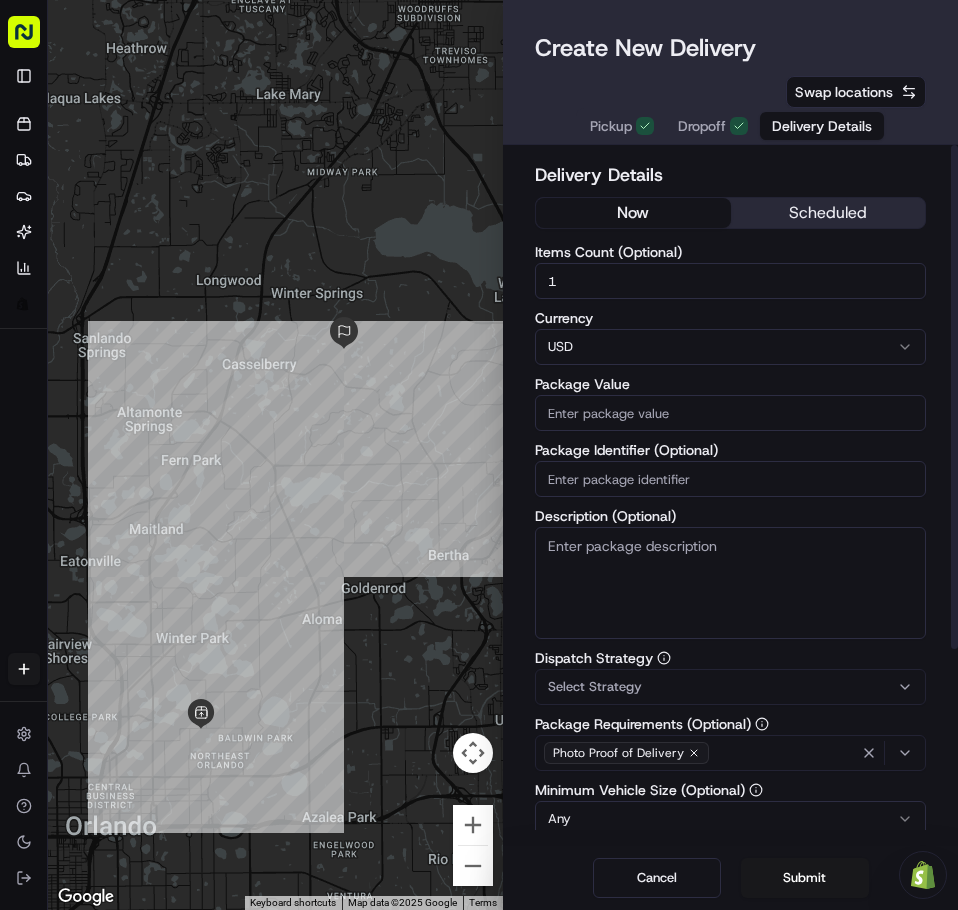 type on "1" 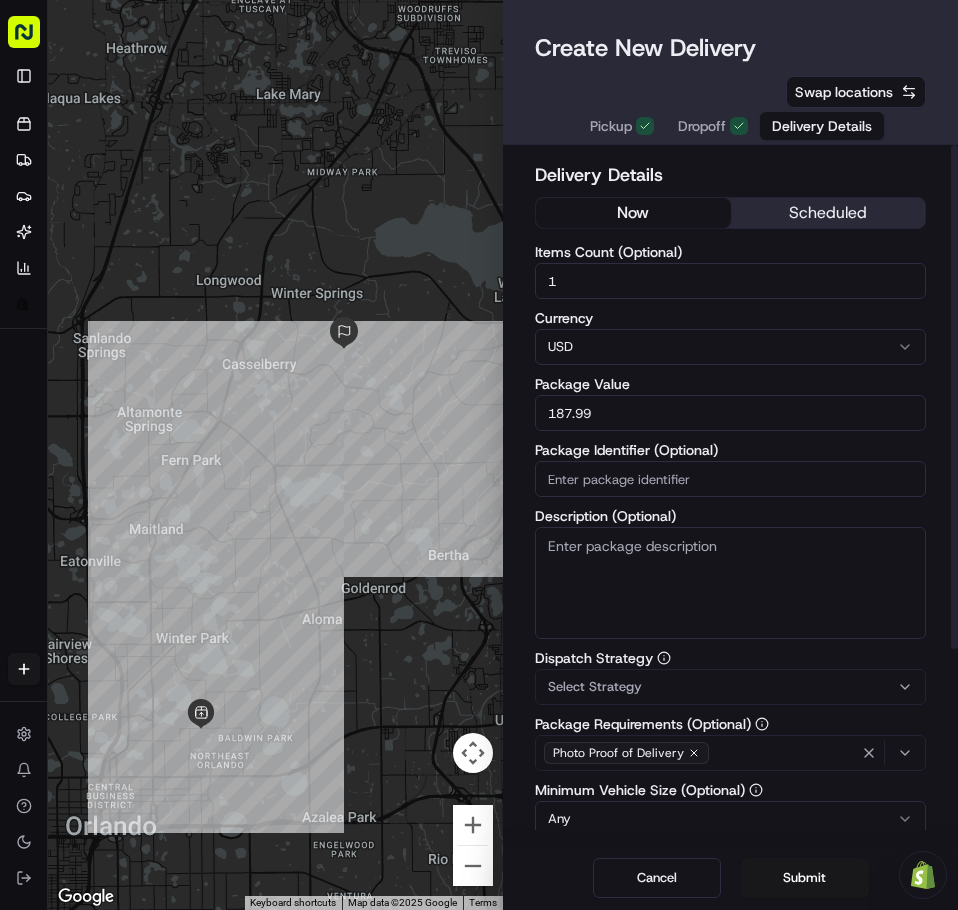 type on "187.99" 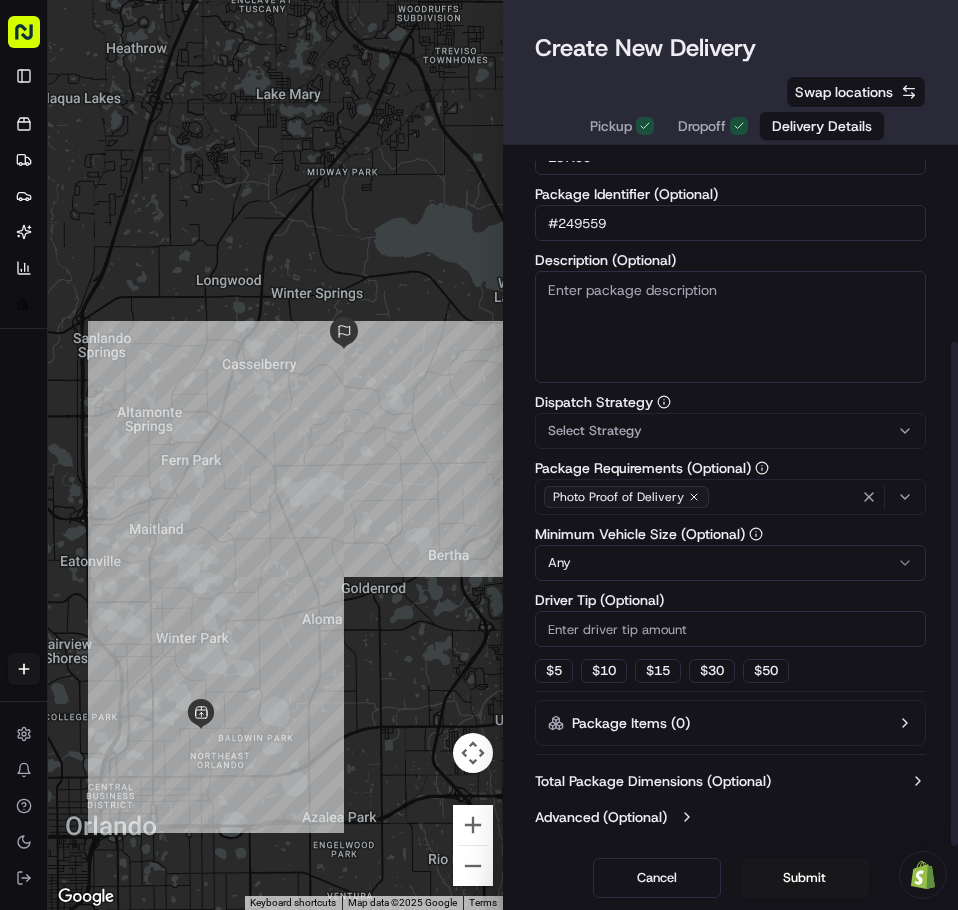 scroll, scrollTop: 261, scrollLeft: 0, axis: vertical 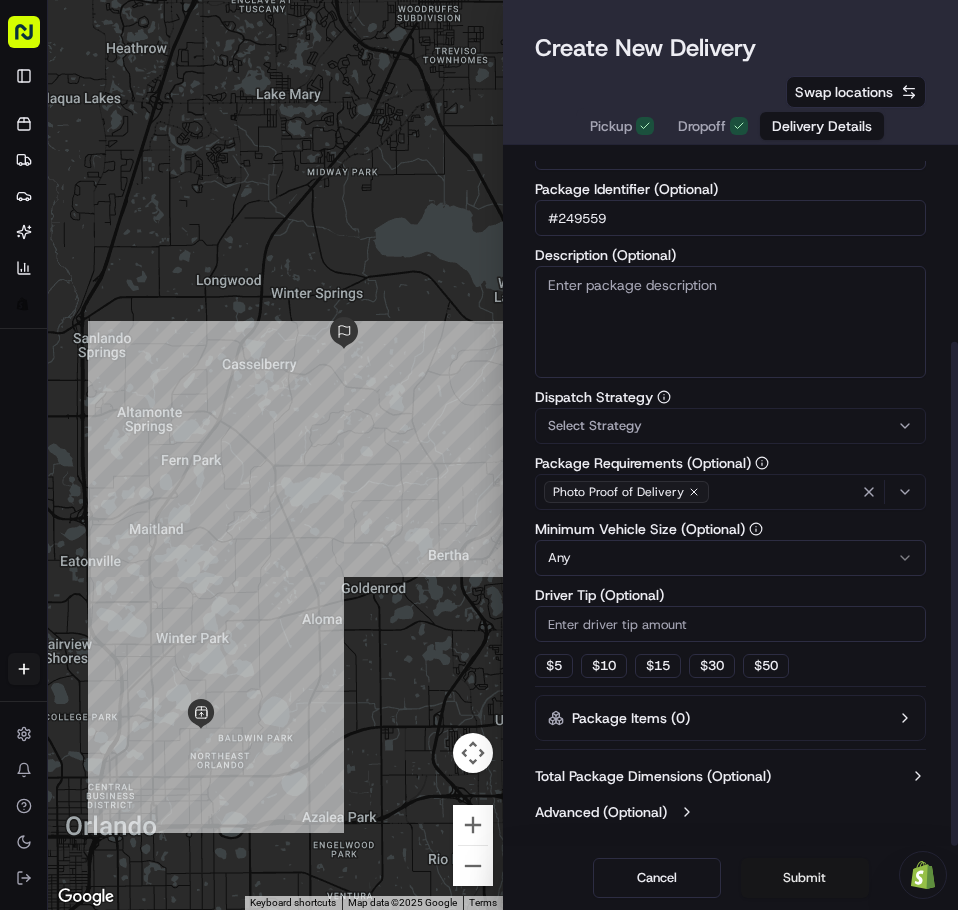 type on "#249559" 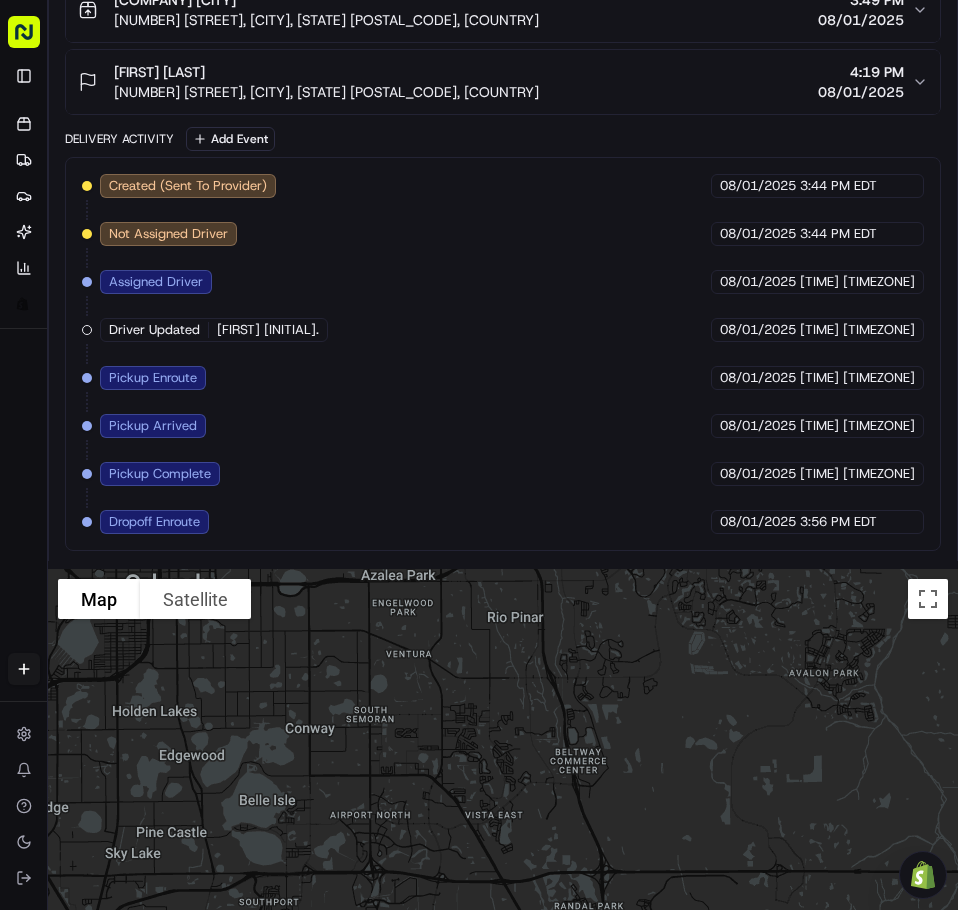 scroll, scrollTop: 1007, scrollLeft: 0, axis: vertical 